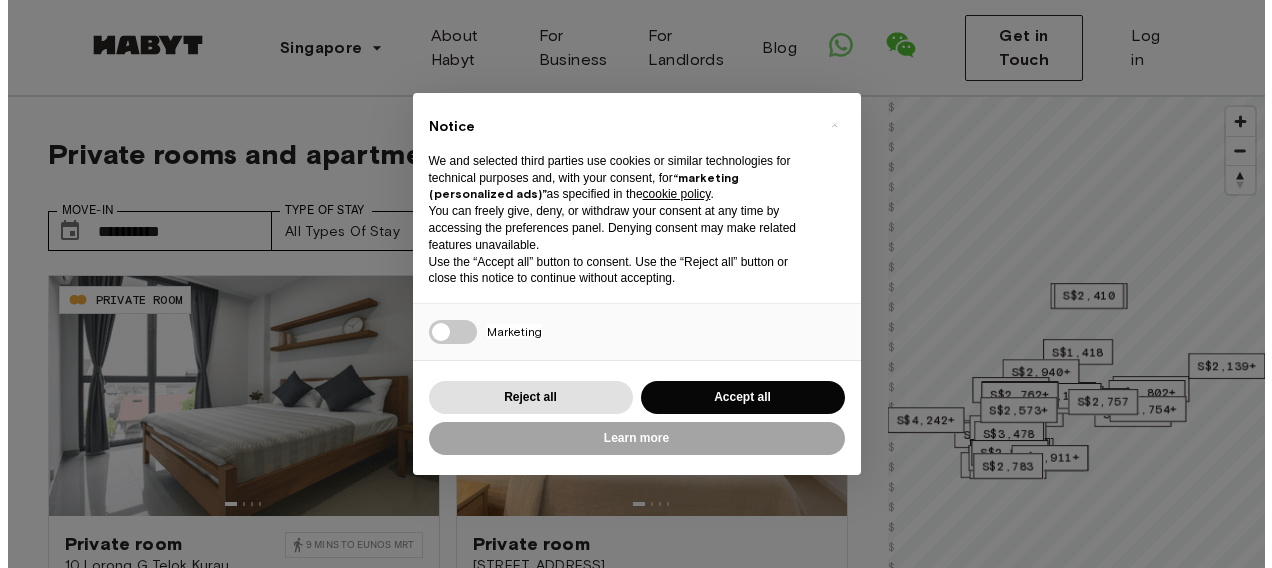 scroll, scrollTop: 0, scrollLeft: 0, axis: both 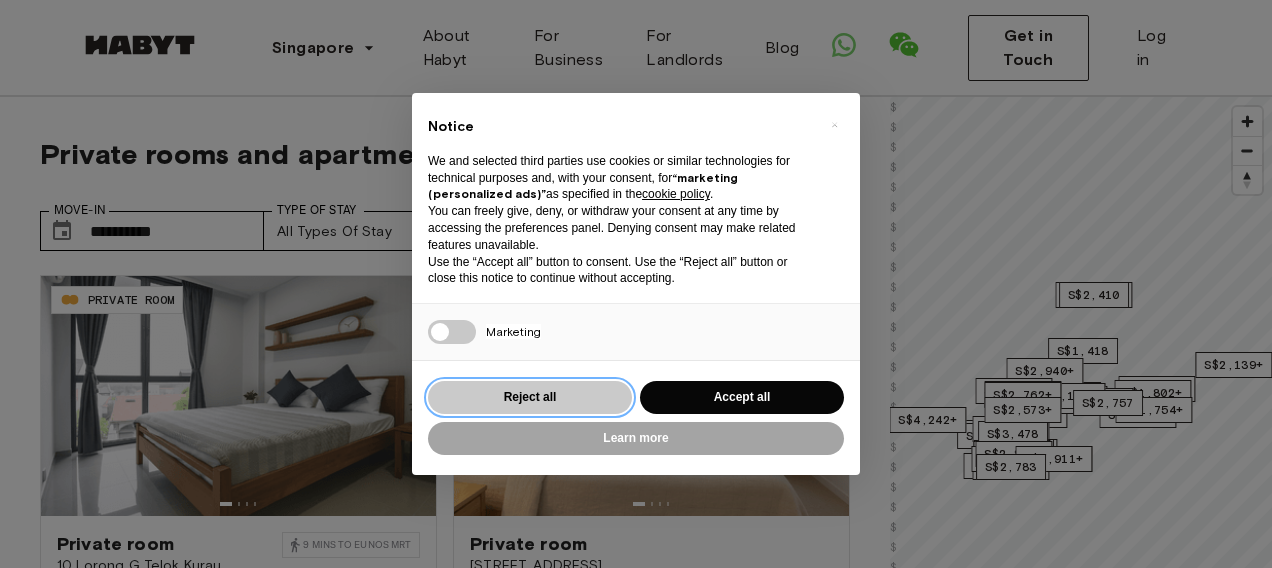 click on "Reject all" at bounding box center [530, 397] 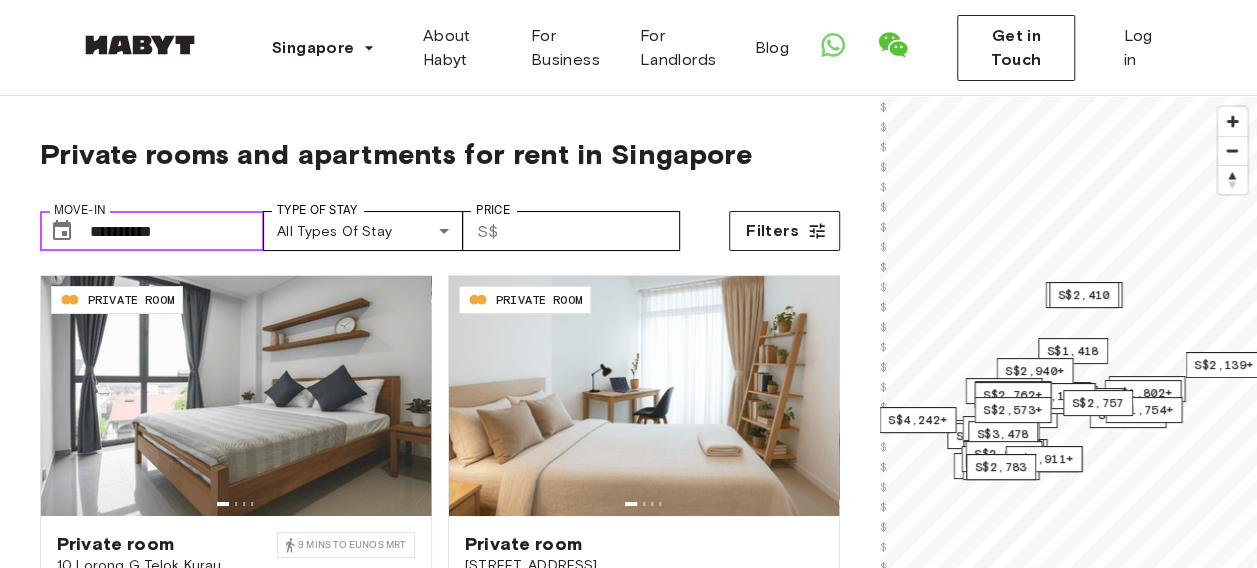click on "**********" at bounding box center (177, 231) 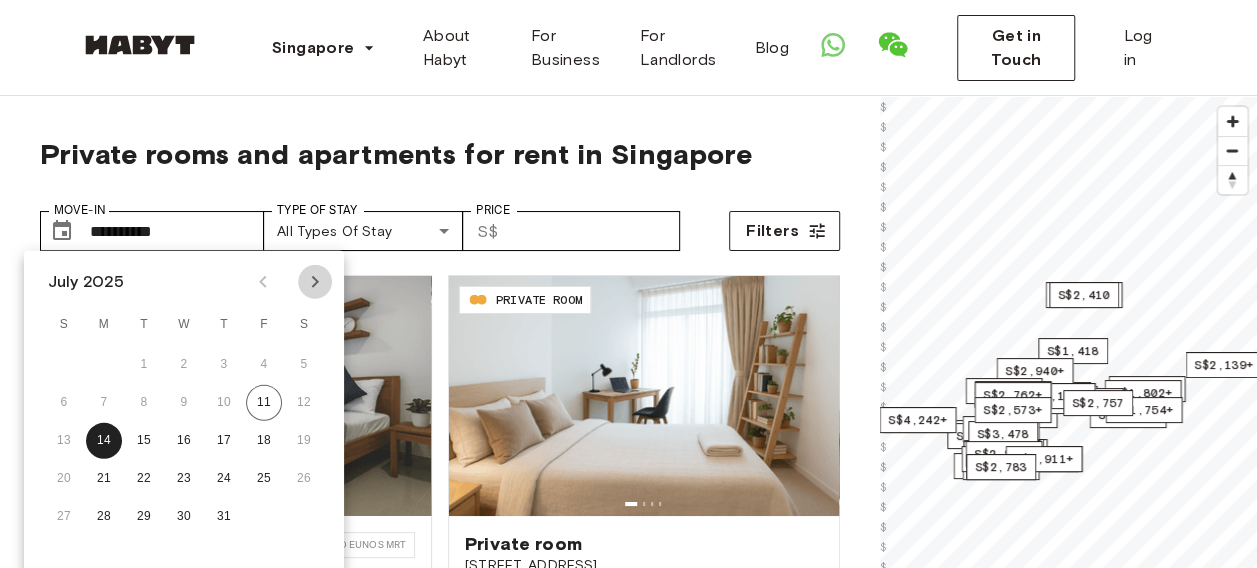 click 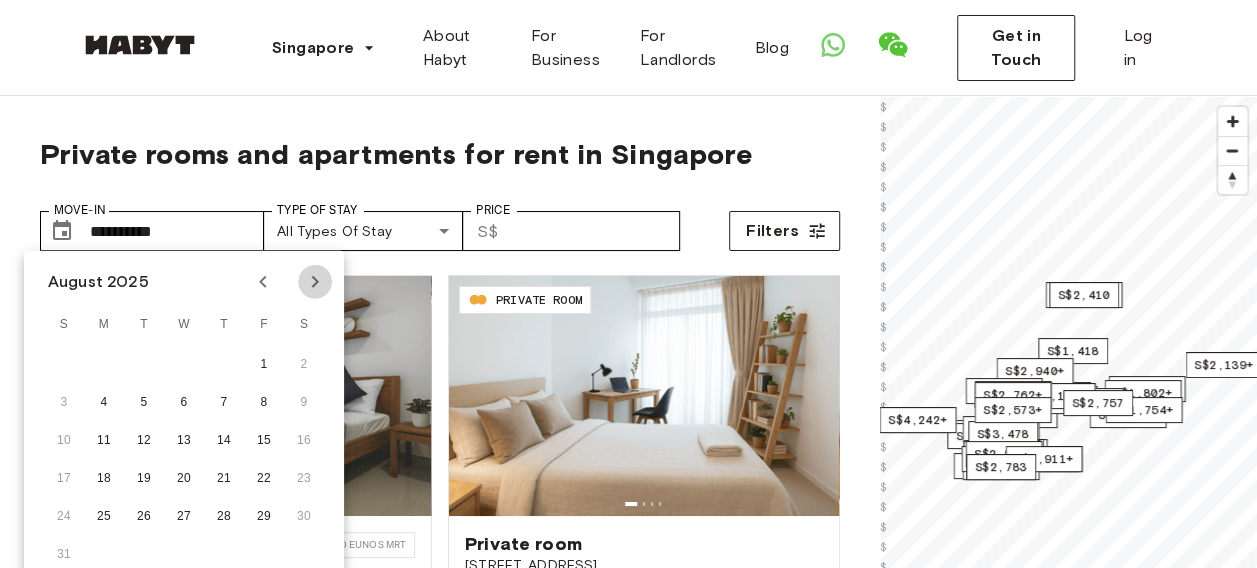 click 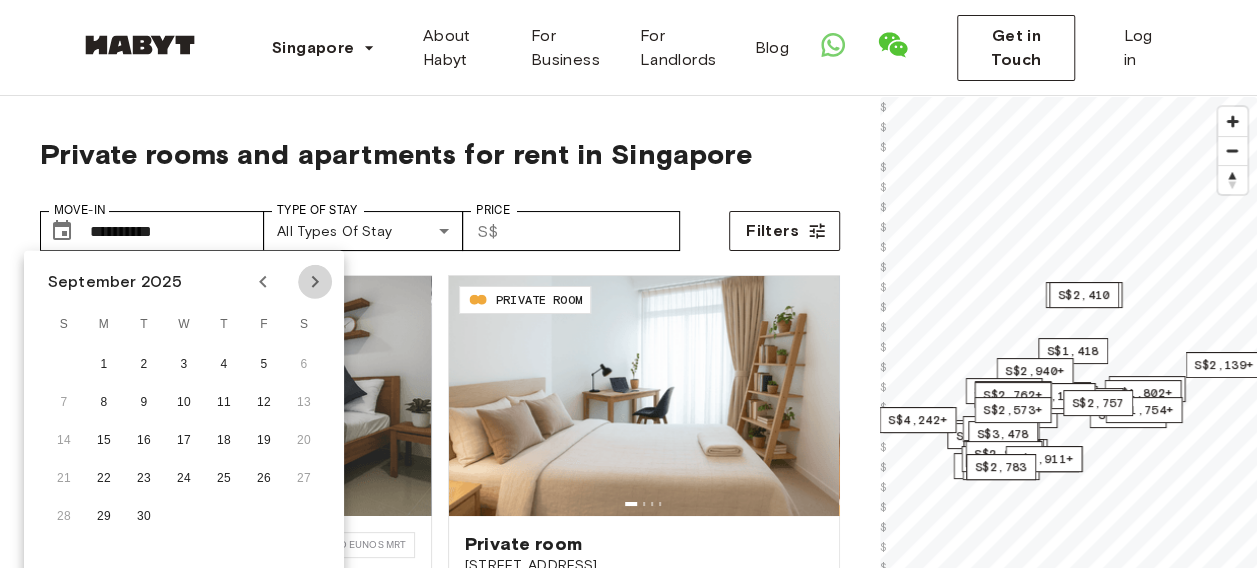 click 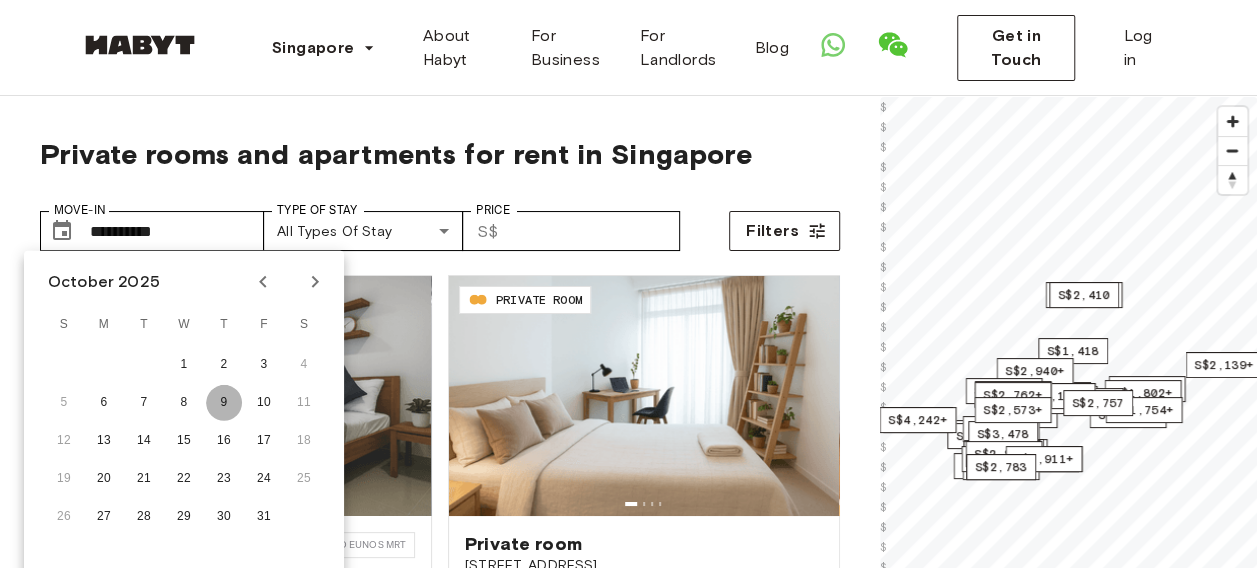 click on "9" at bounding box center [224, 403] 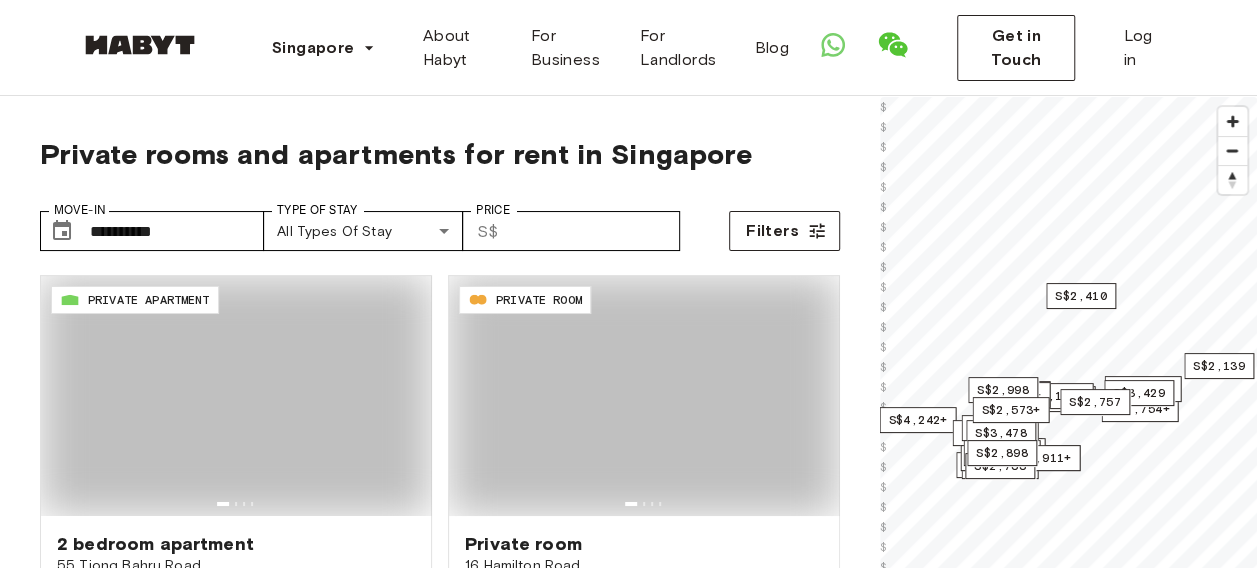 type on "**********" 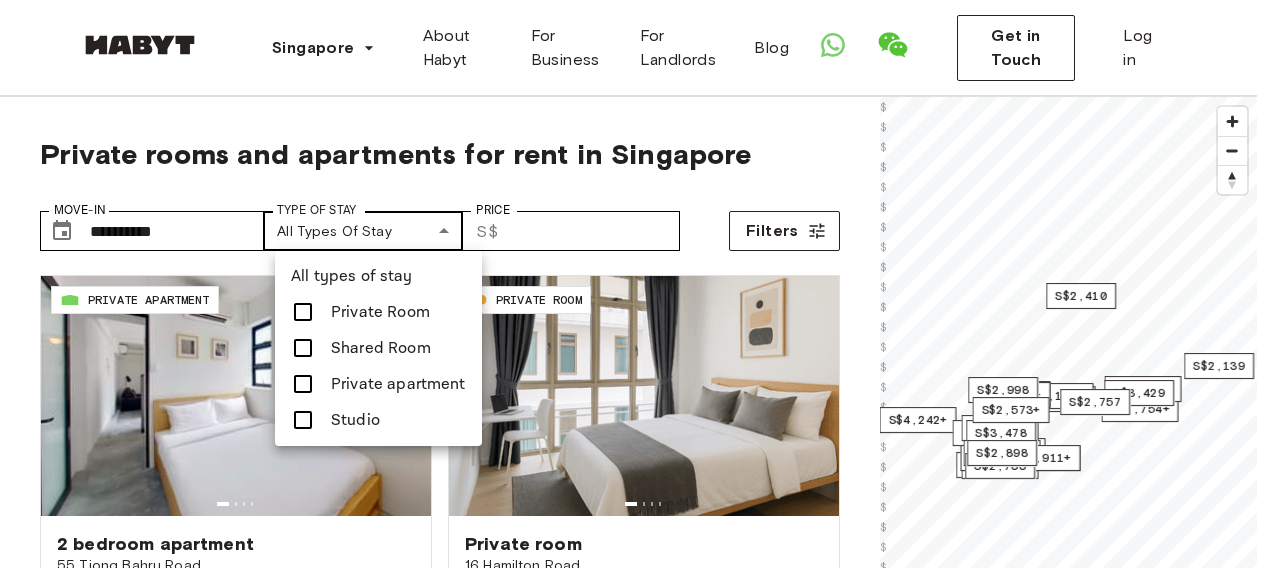 click on "**********" at bounding box center [636, 2336] 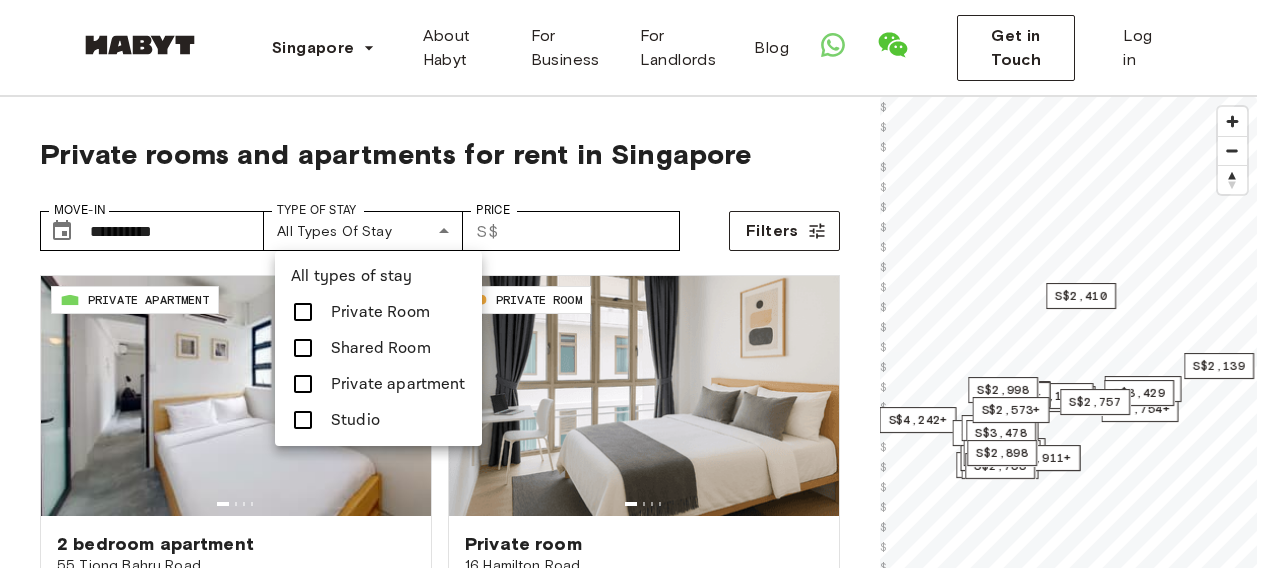 click on "Studio" at bounding box center [355, 420] 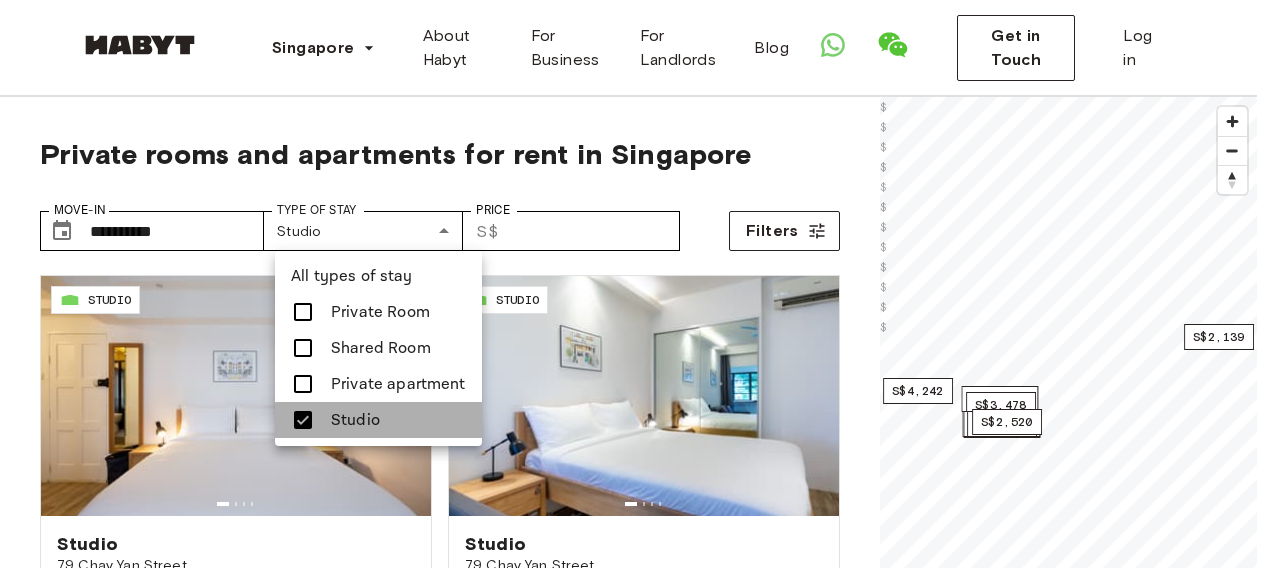 click on "Studio" at bounding box center (378, 420) 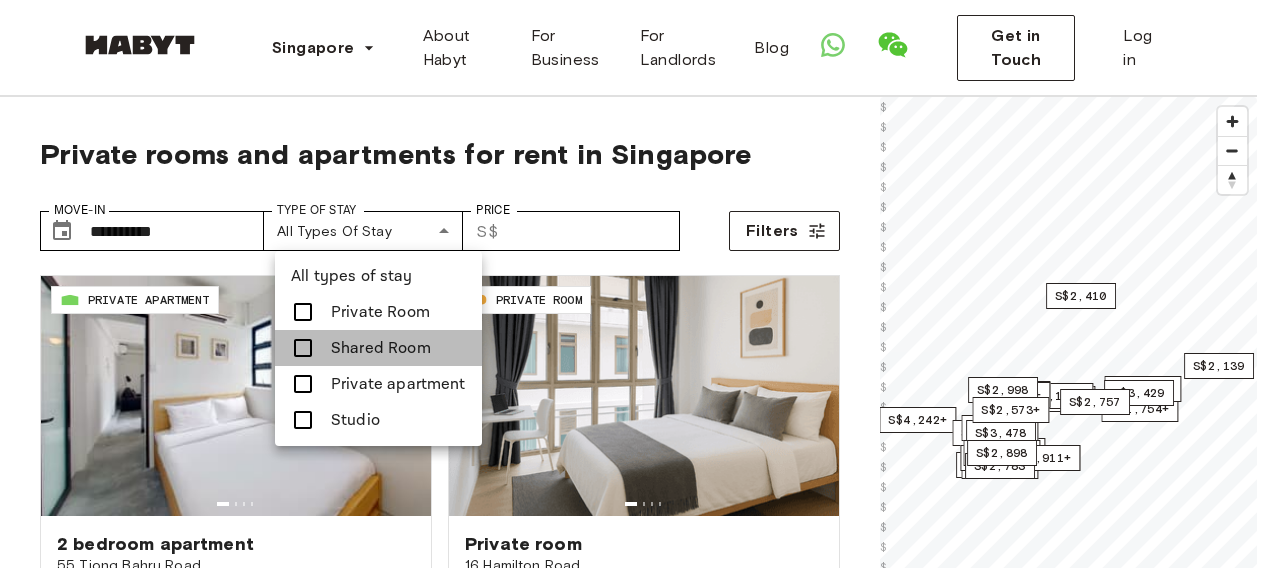 click on "Shared Room" at bounding box center [381, 348] 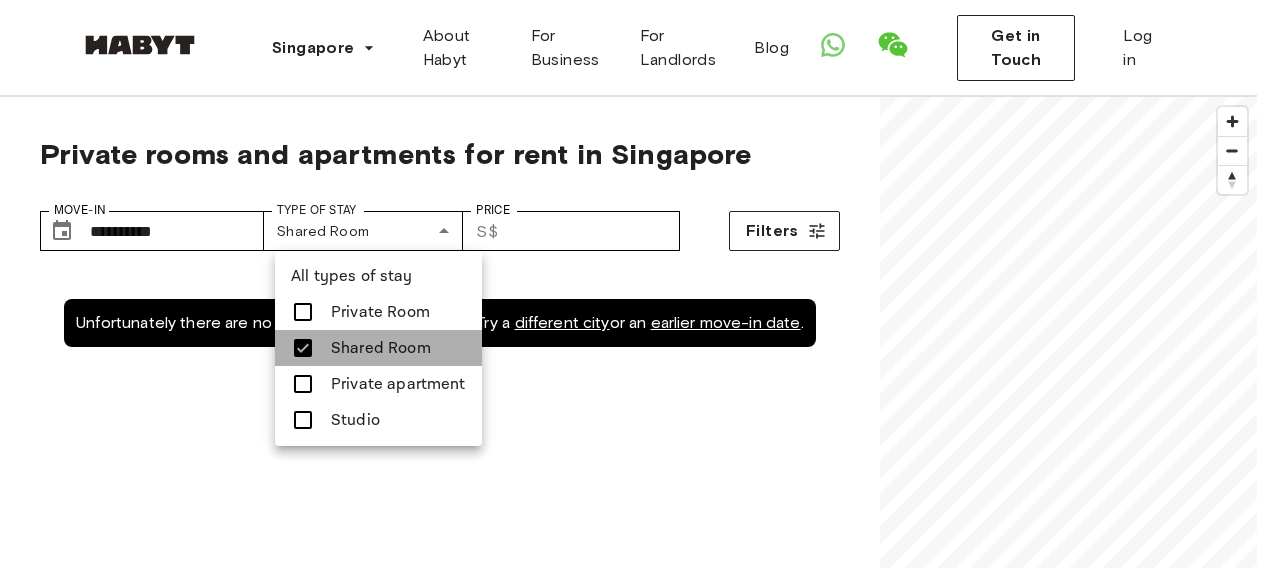 click on "Shared Room" at bounding box center [381, 348] 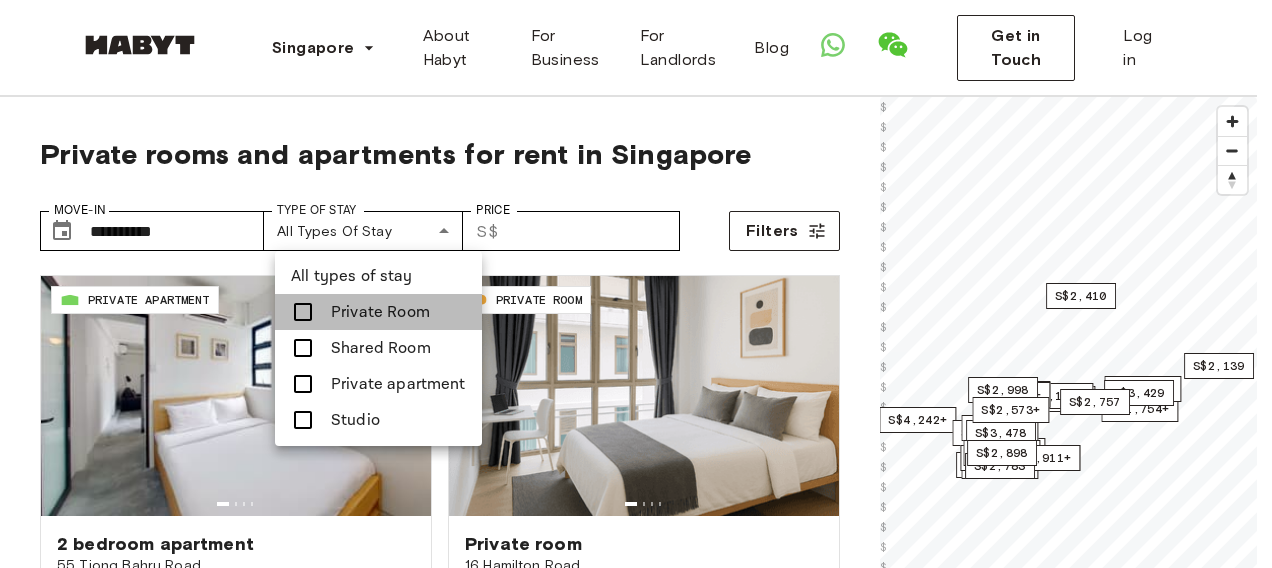 click on "Private Room" at bounding box center [378, 312] 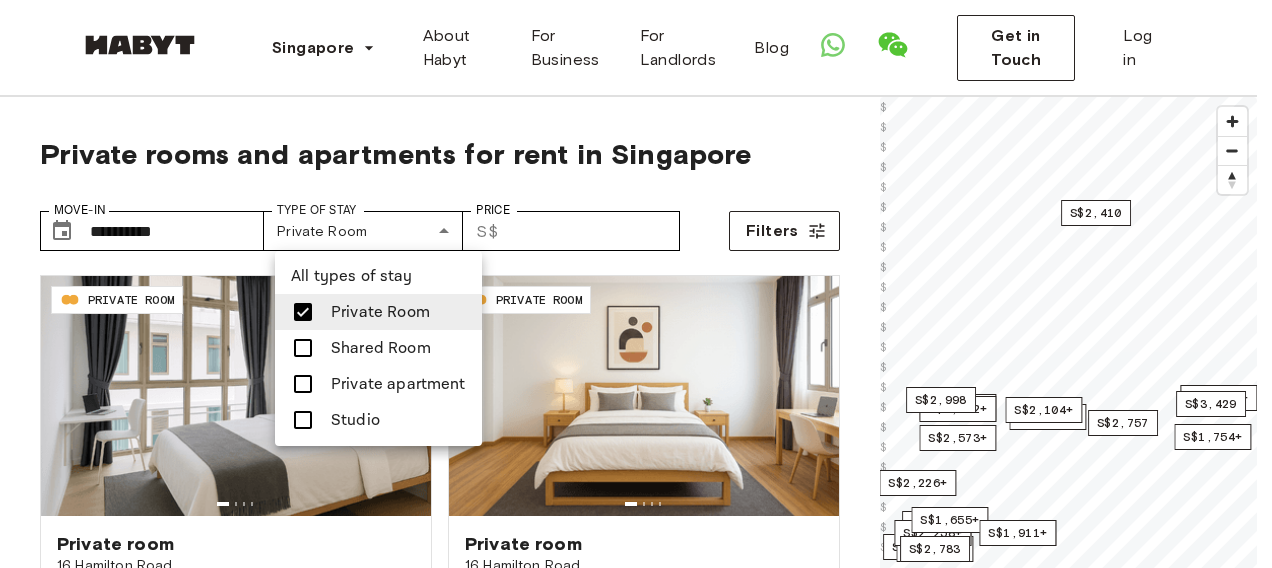 click at bounding box center (636, 284) 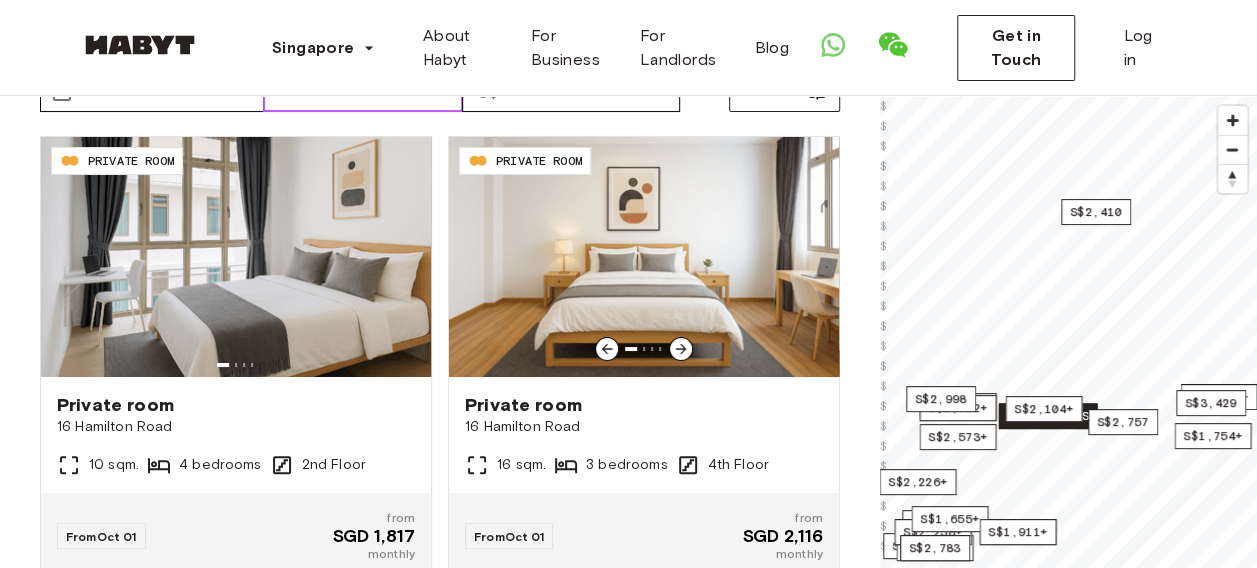 scroll, scrollTop: 140, scrollLeft: 0, axis: vertical 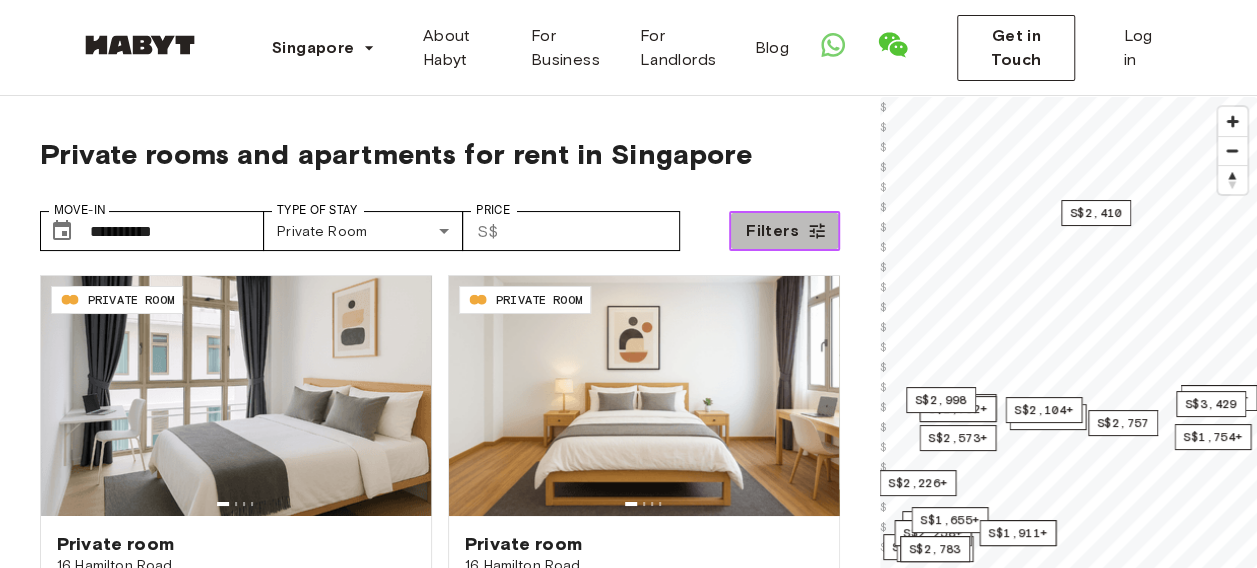 click on "Filters" at bounding box center (772, 231) 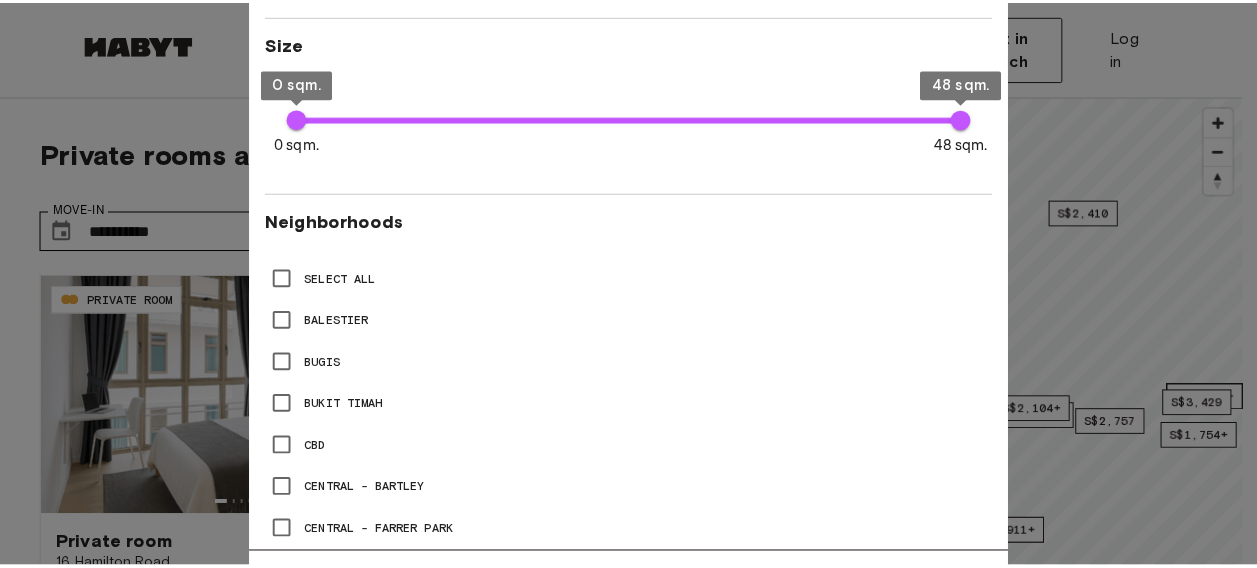 scroll, scrollTop: 676, scrollLeft: 0, axis: vertical 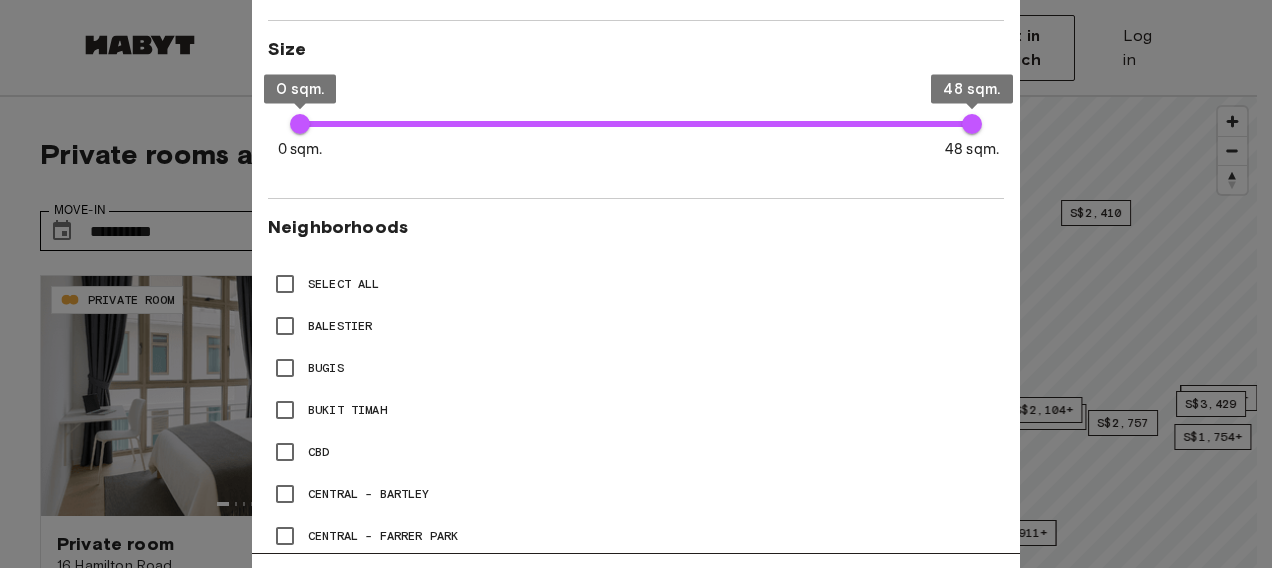 click at bounding box center (636, 284) 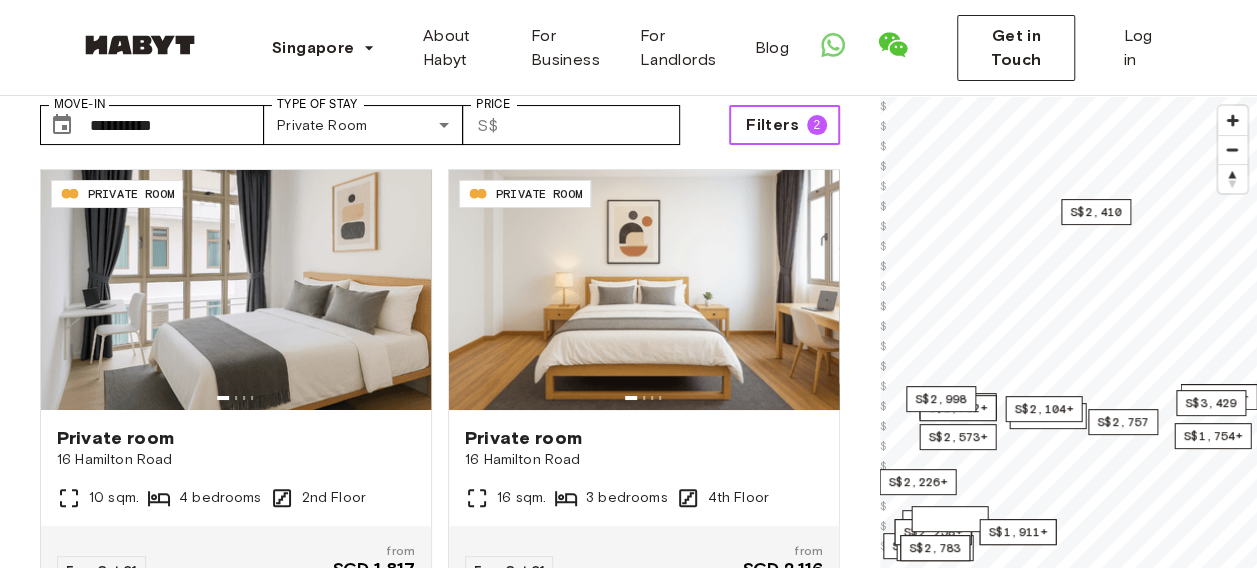 scroll, scrollTop: 107, scrollLeft: 0, axis: vertical 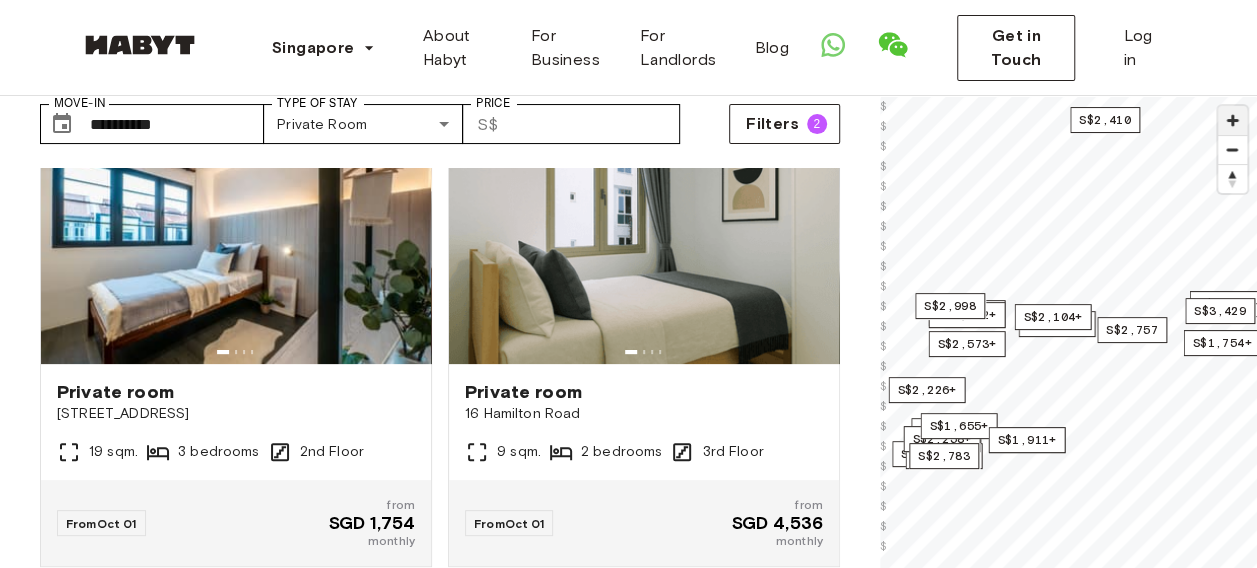 click at bounding box center (1232, 120) 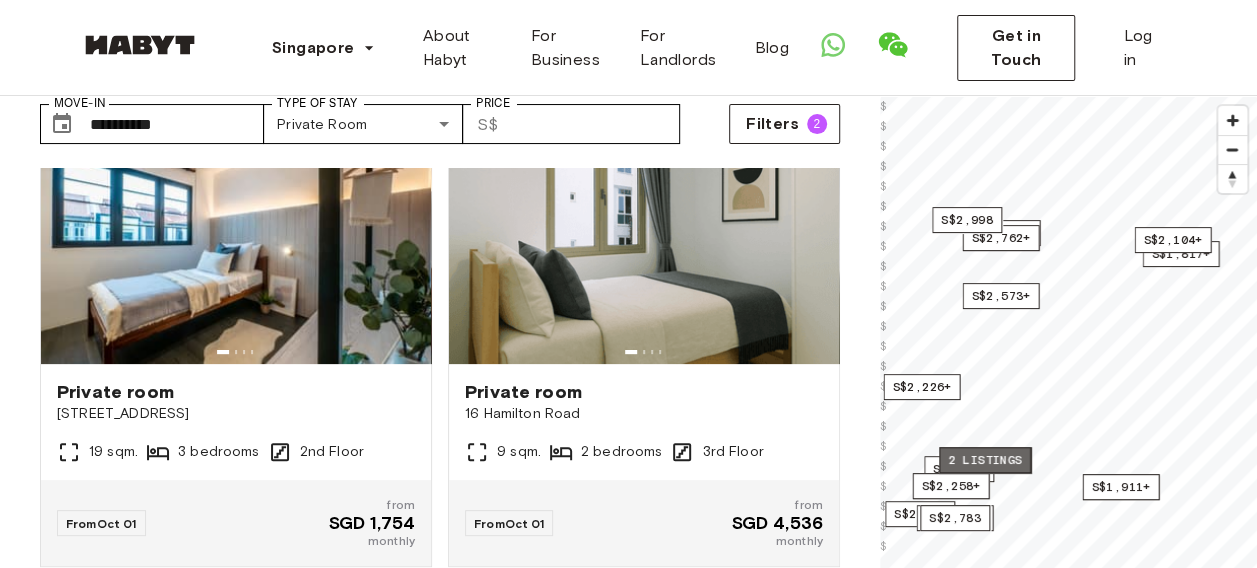 click on "2 listings" at bounding box center (985, 460) 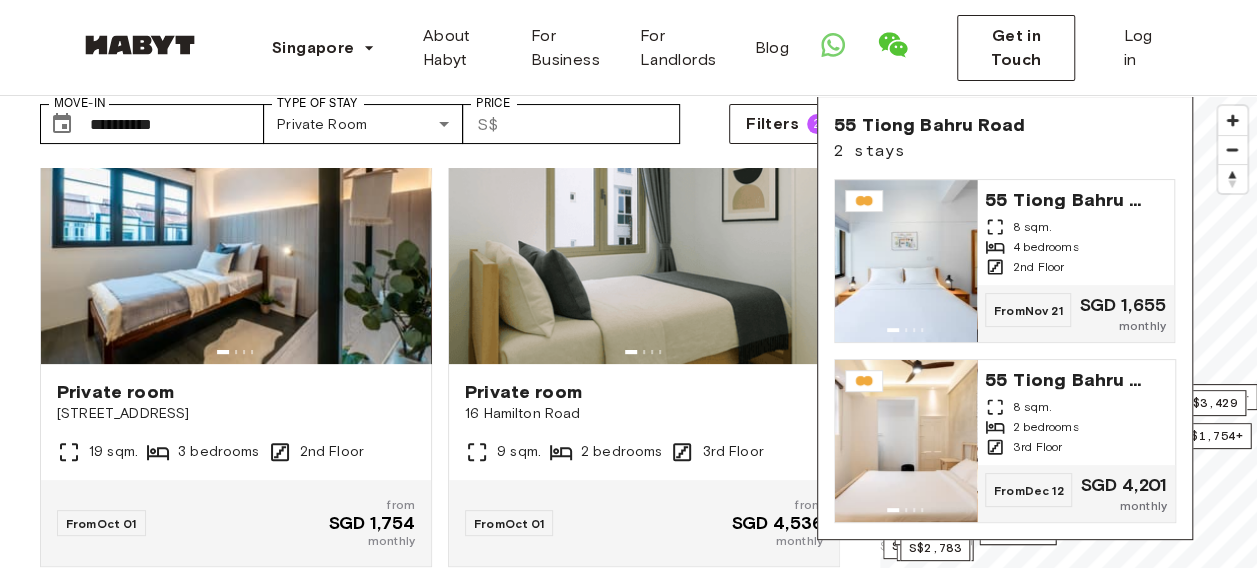 click on "**********" at bounding box center [440, 116] 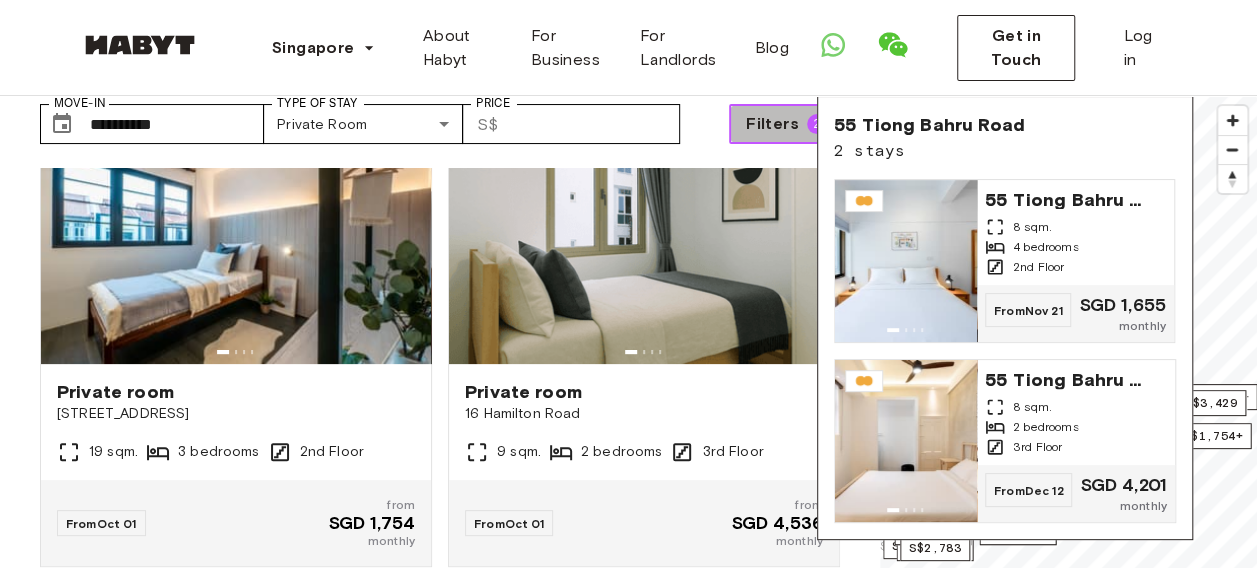 click on "Filters 2" at bounding box center [784, 124] 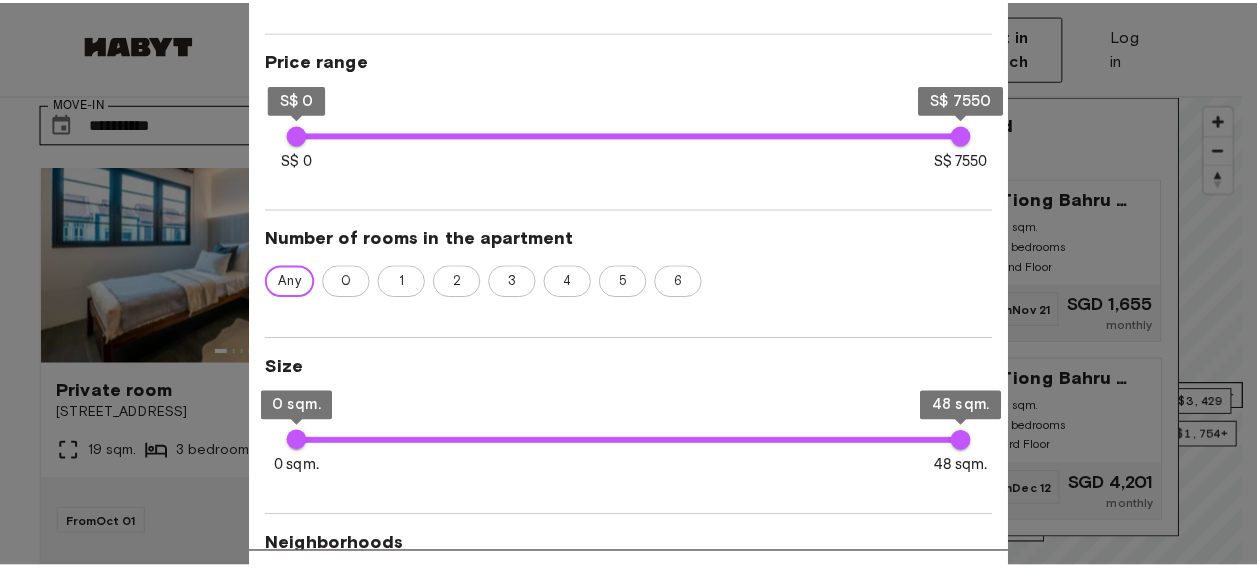 scroll, scrollTop: 0, scrollLeft: 0, axis: both 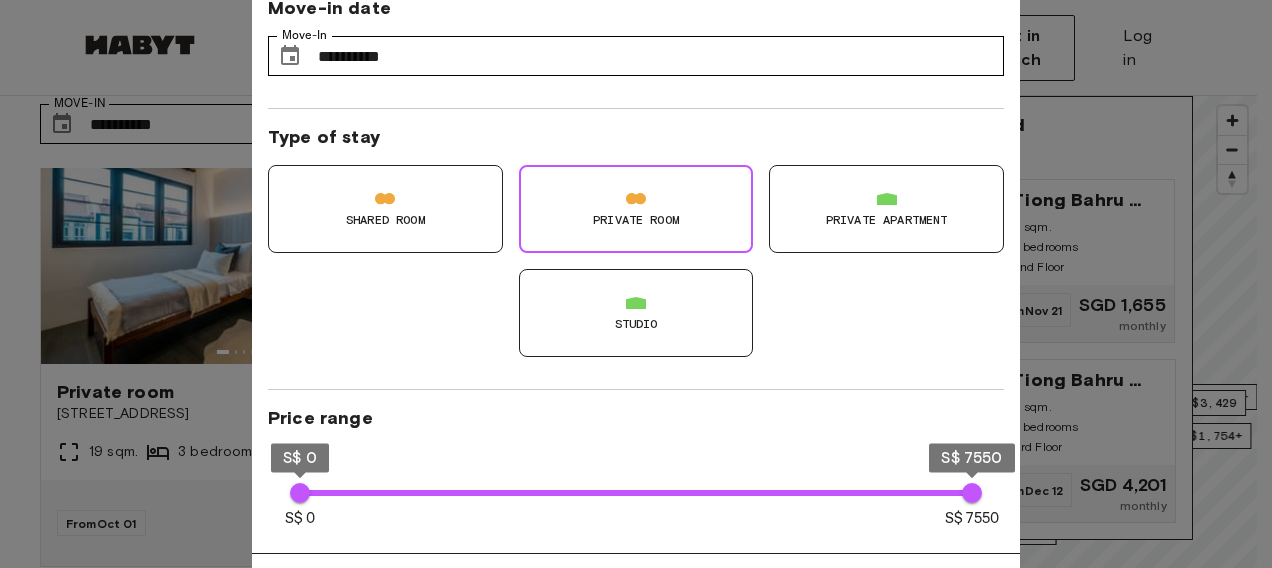 click at bounding box center [636, 284] 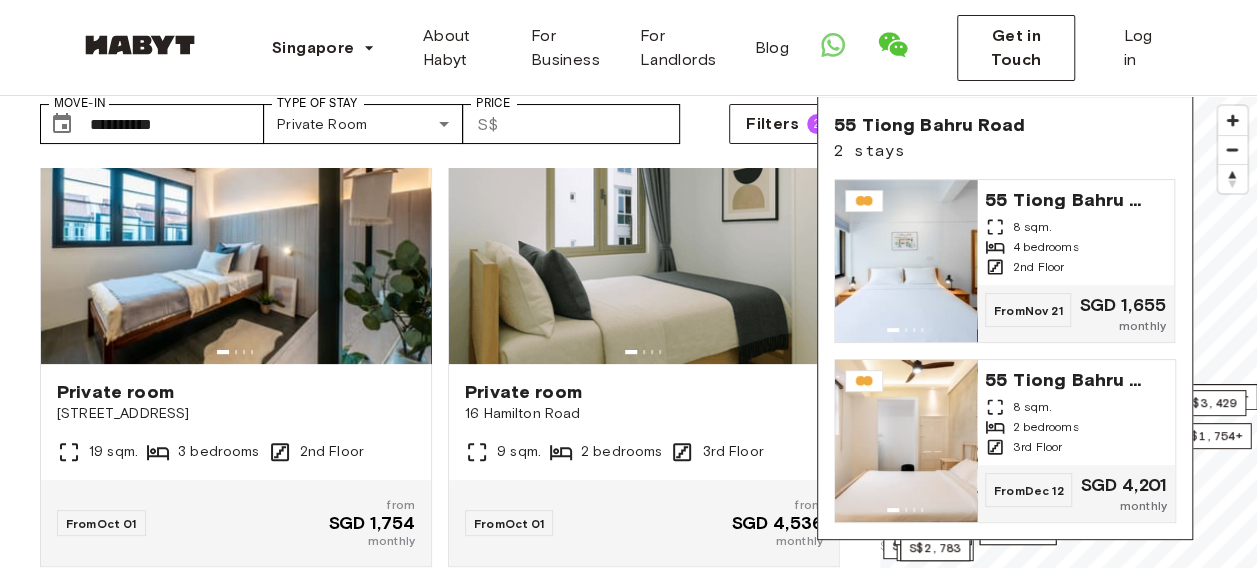 click on "Singapore Europe Amsterdam Berlin Frankfurt Hamburg Lisbon Madrid Milan Modena Paris Turin Munich Rotterdam Stuttgart Dusseldorf Cologne Zurich The Hague Graz Brussels Leipzig Asia Hong Kong Singapore Seoul Phuket Tokyo About Habyt For Business For Landlords Blog Get in Touch Log in" at bounding box center [628, 48] 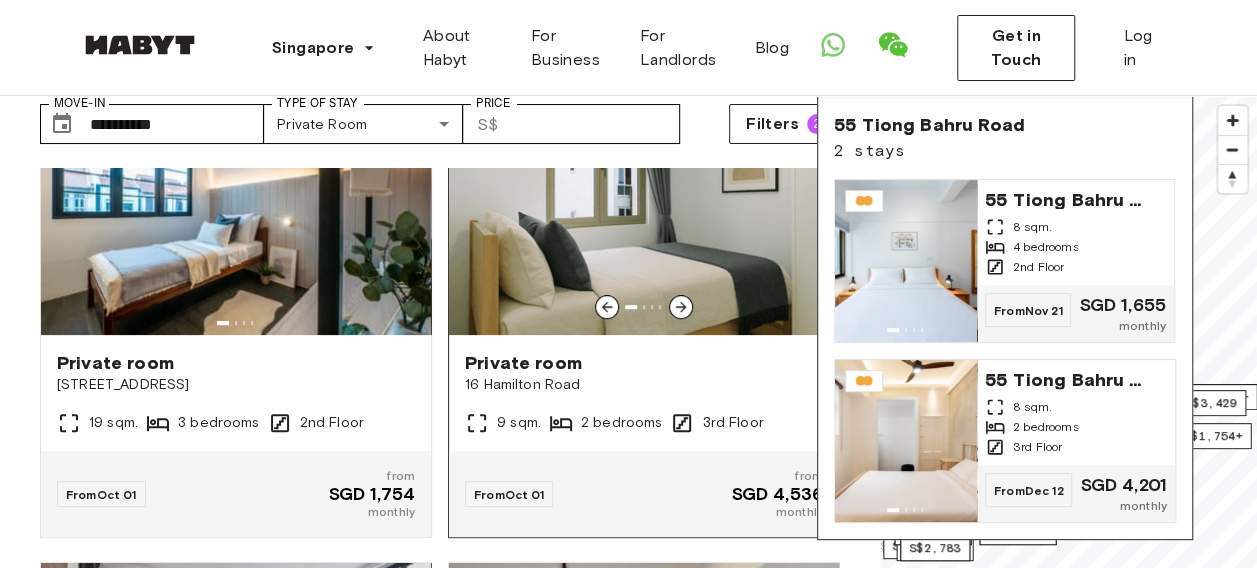 scroll, scrollTop: 540, scrollLeft: 0, axis: vertical 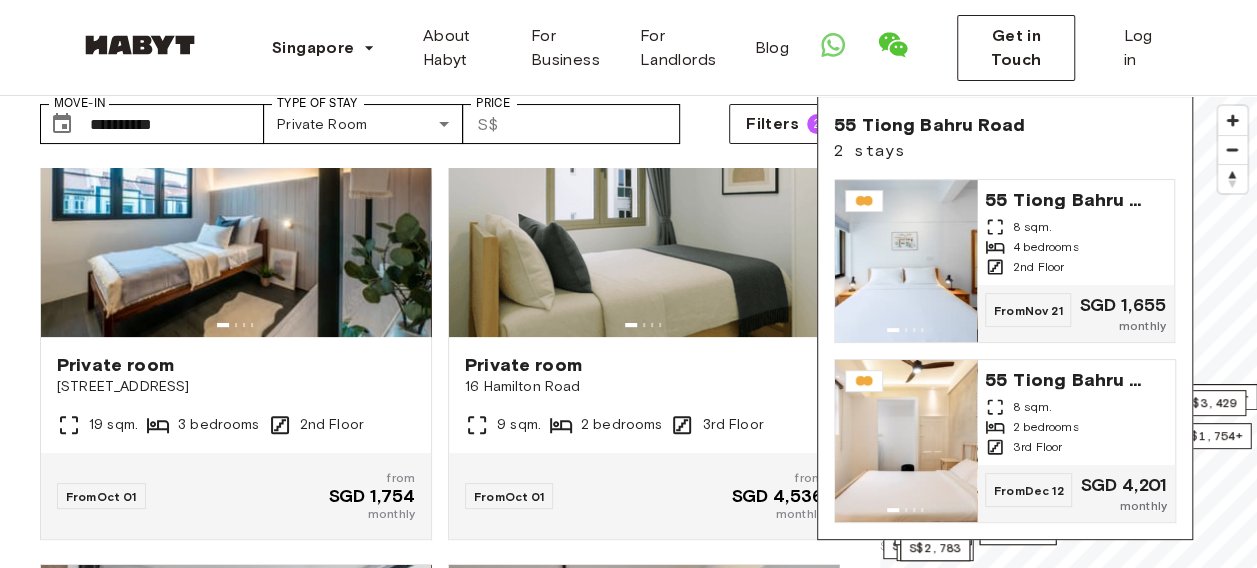 click on "**********" at bounding box center (440, 363) 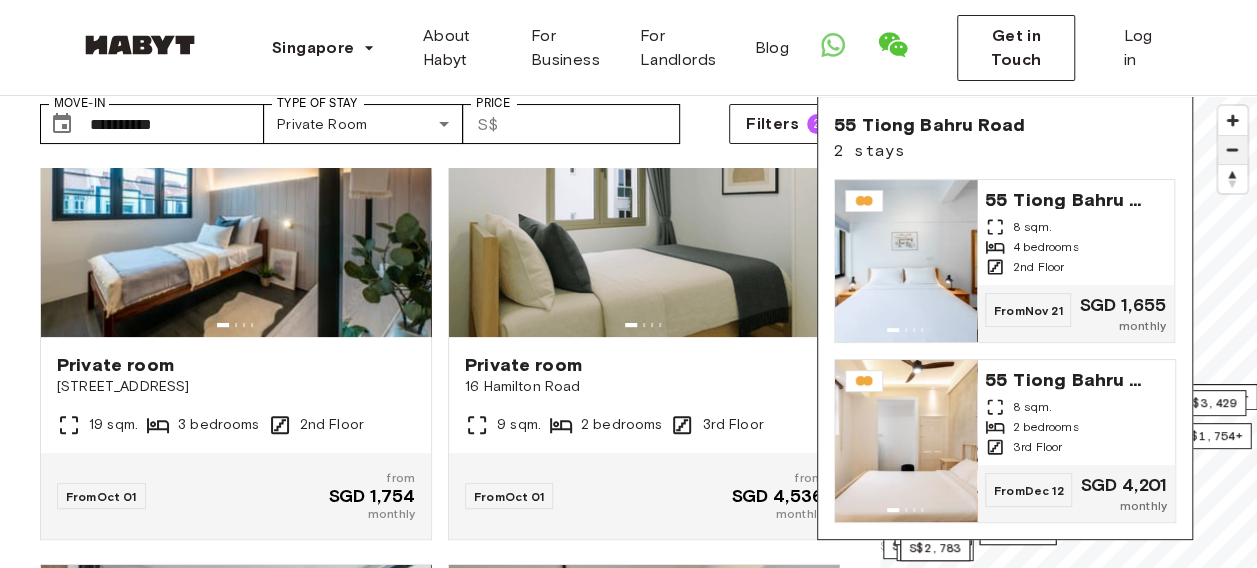 click at bounding box center [1232, 150] 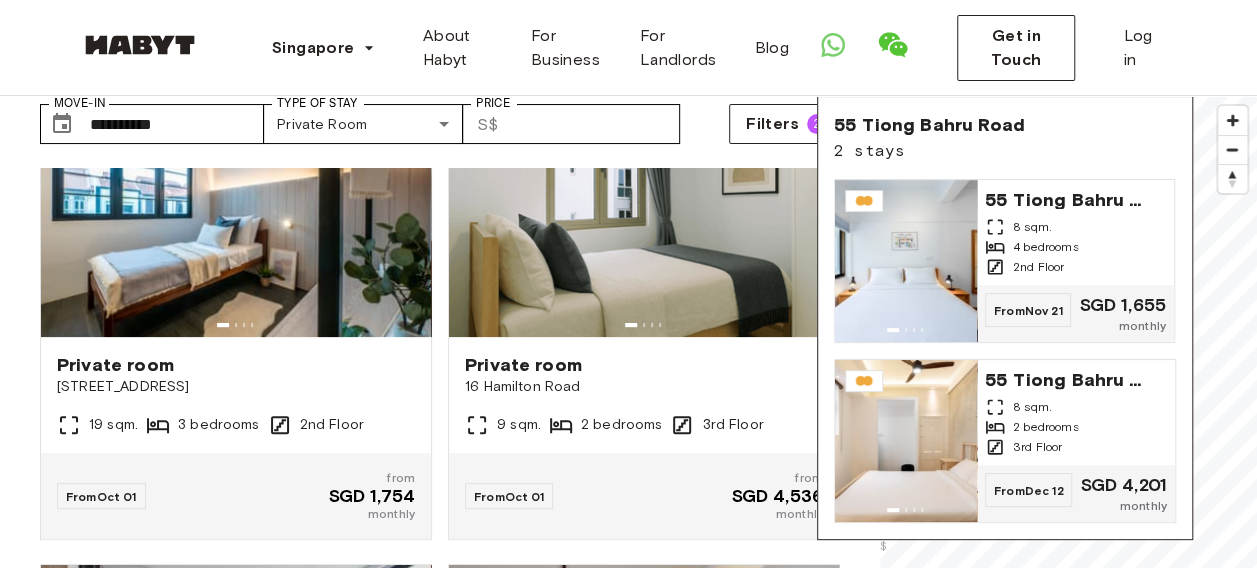 click on "55 Tiong Bahru Road 2 stays 55 Tiong Bahru Road 8 sqm. 4 bedrooms 2nd Floor From  Nov 21 SGD 1,655 monthly 55 Tiong Bahru Road 8 sqm. 2 bedrooms 3rd Floor From  Dec 12 SGD 4,201 monthly" at bounding box center [1005, 318] 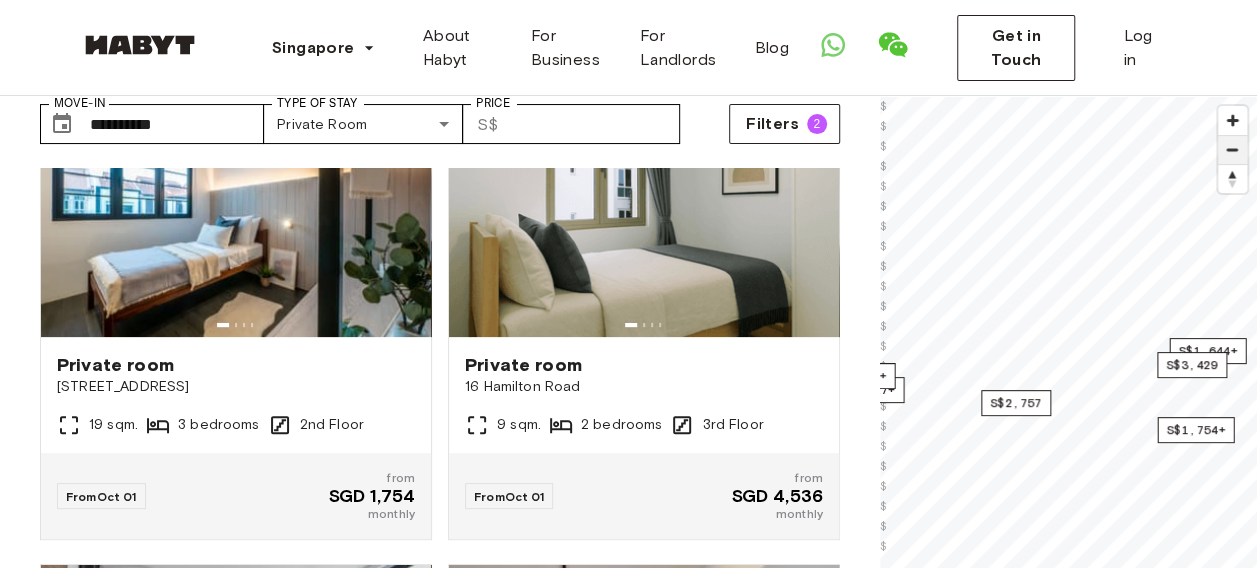 click at bounding box center (1232, 150) 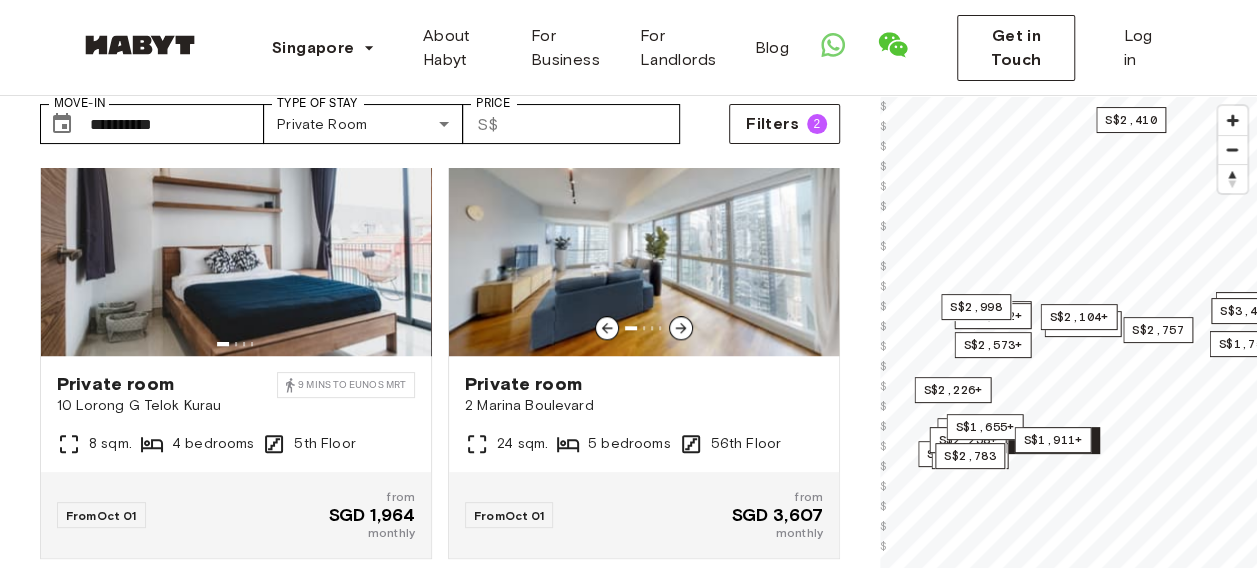 scroll, scrollTop: 991, scrollLeft: 0, axis: vertical 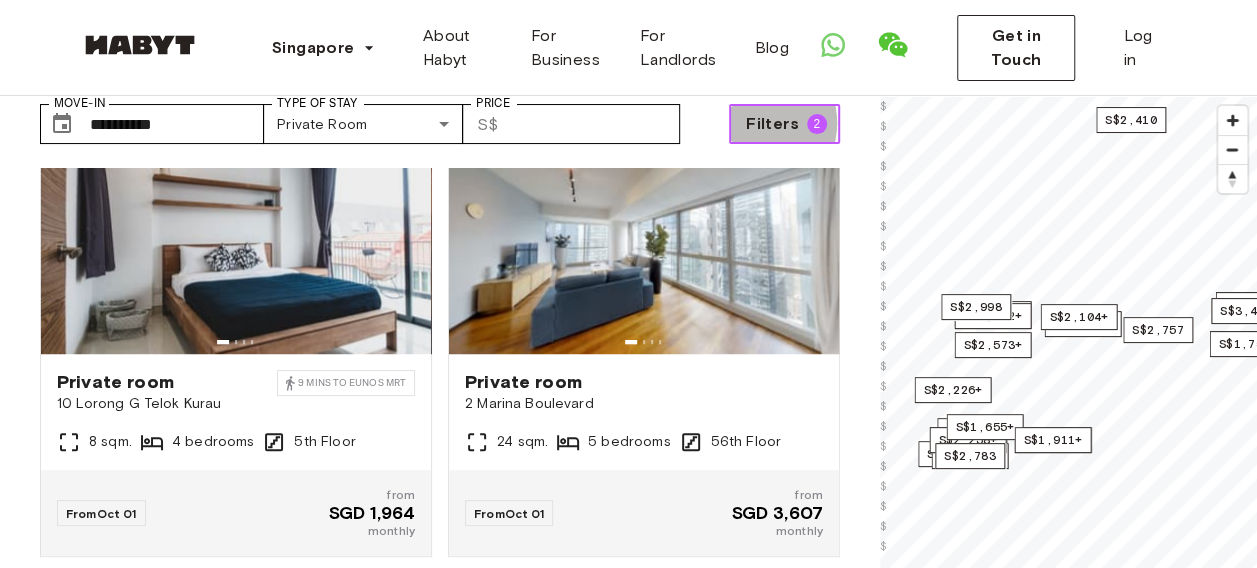 click on "Filters" at bounding box center [772, 124] 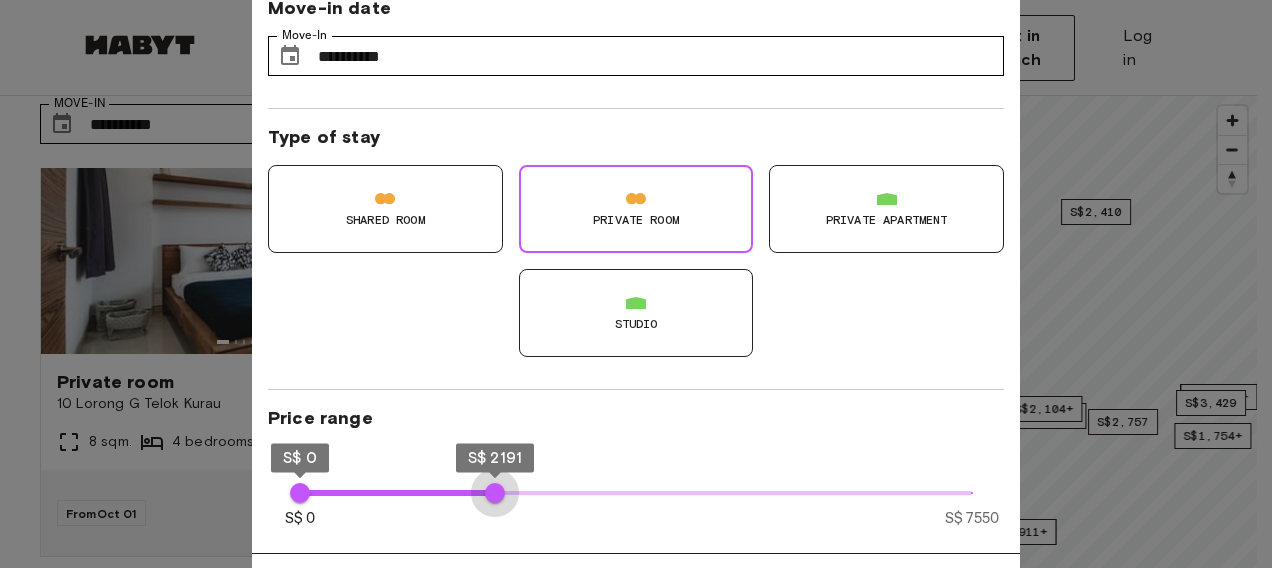 type on "****" 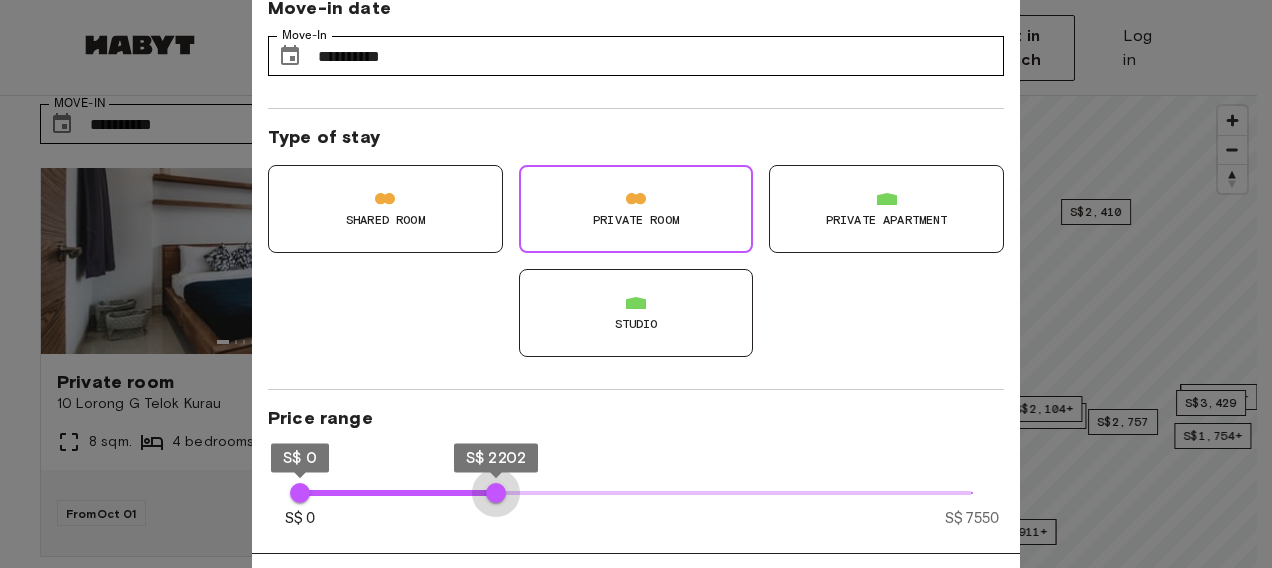 drag, startPoint x: 963, startPoint y: 488, endPoint x: 496, endPoint y: 487, distance: 467.00107 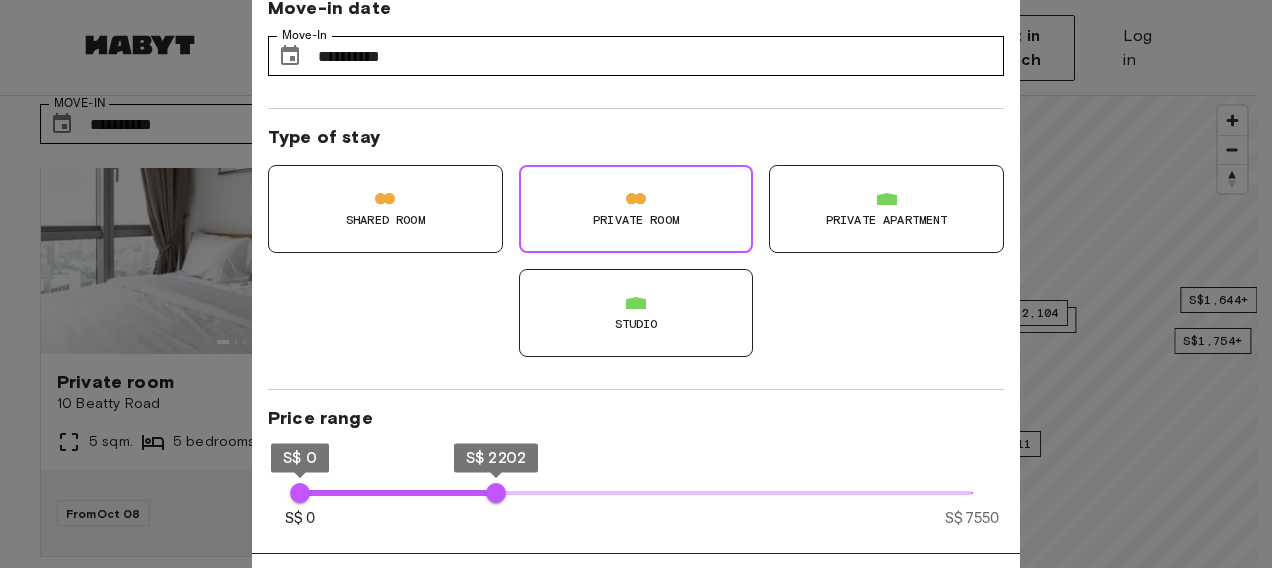 click at bounding box center (636, 284) 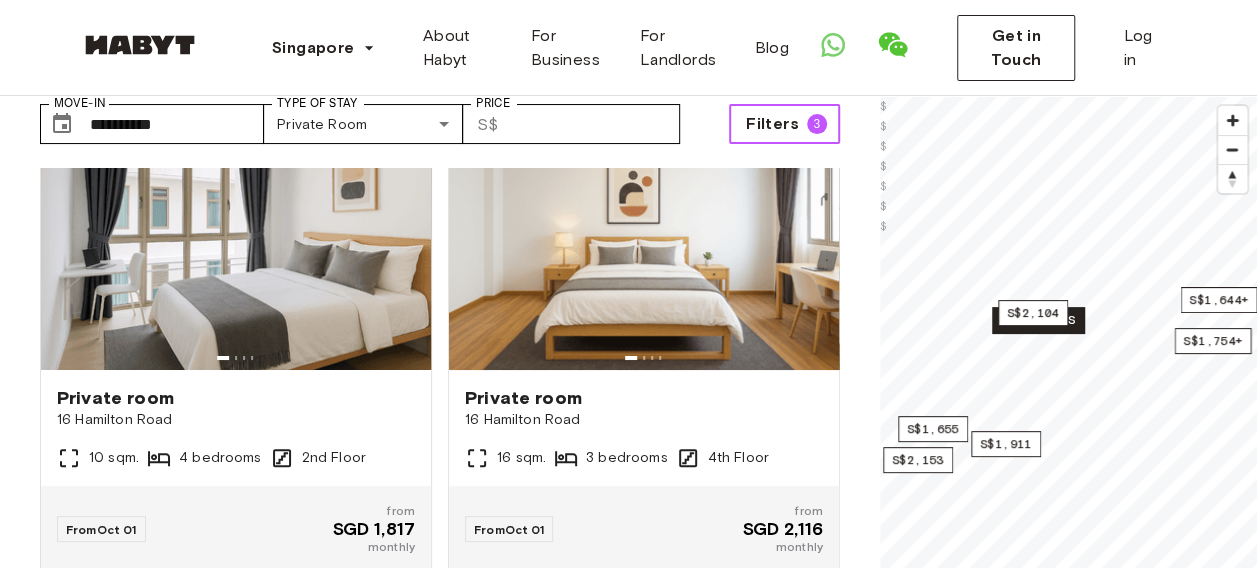 scroll, scrollTop: 0, scrollLeft: 0, axis: both 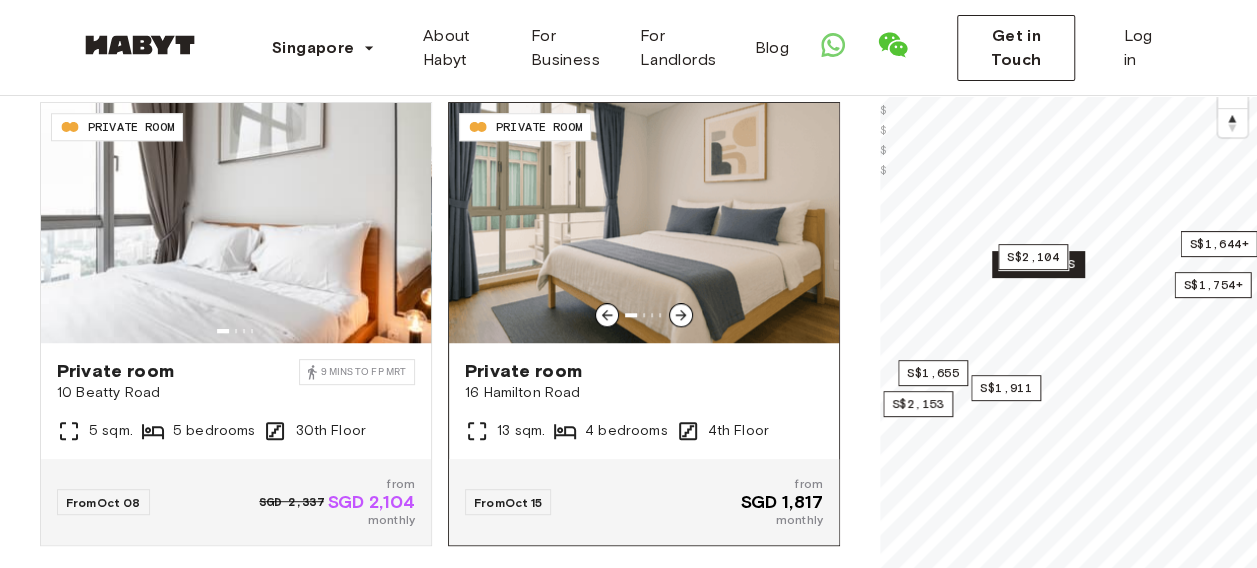 click 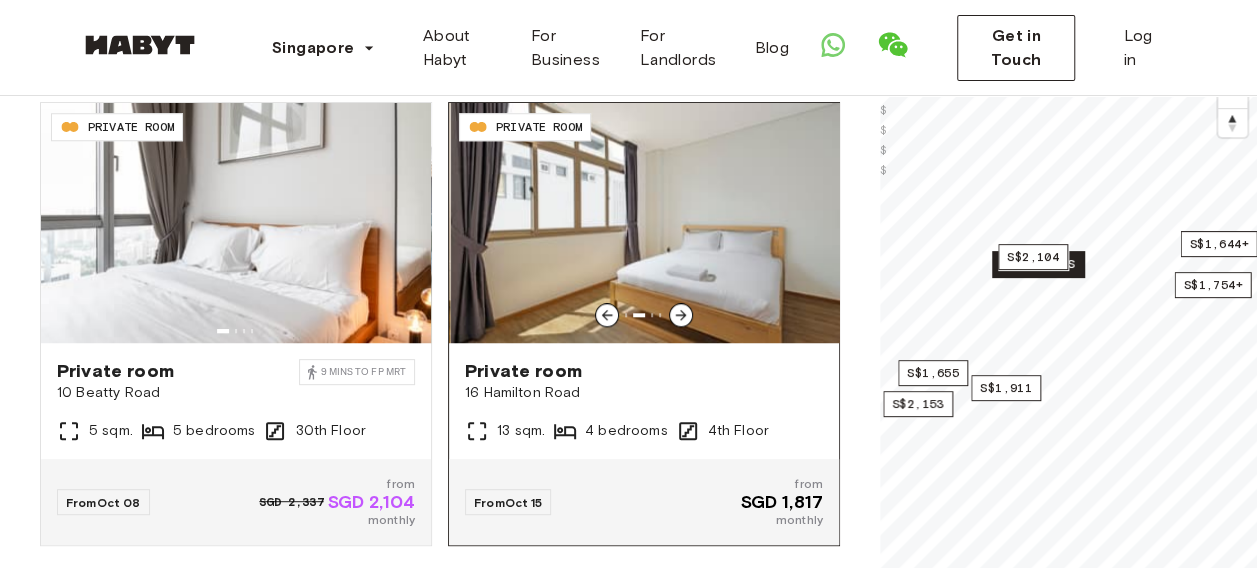 click 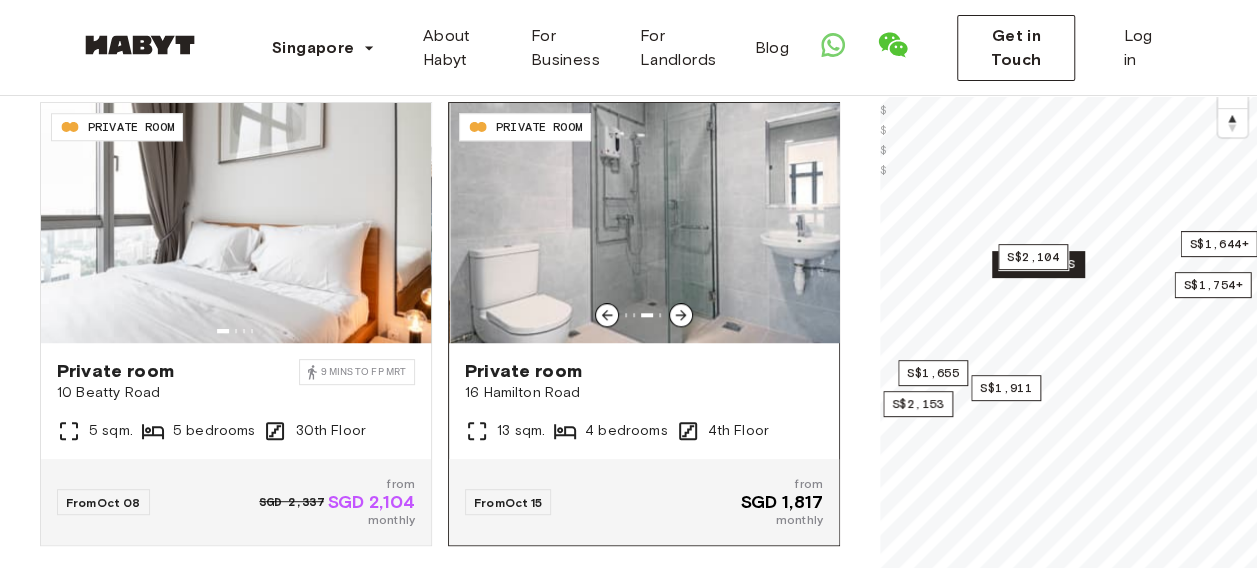 click 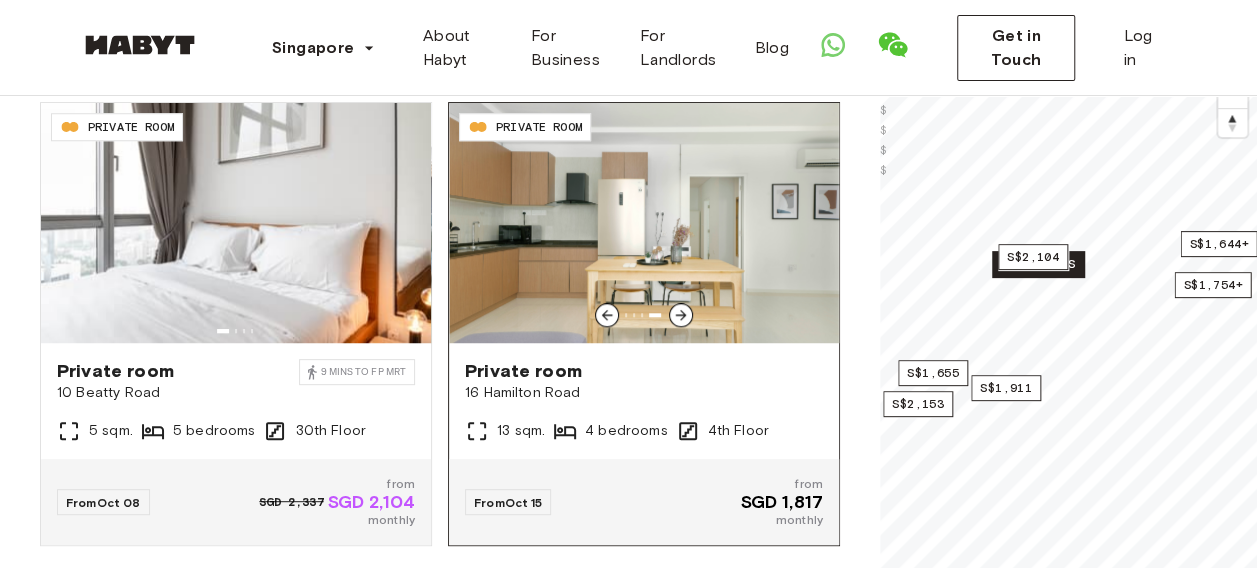 click 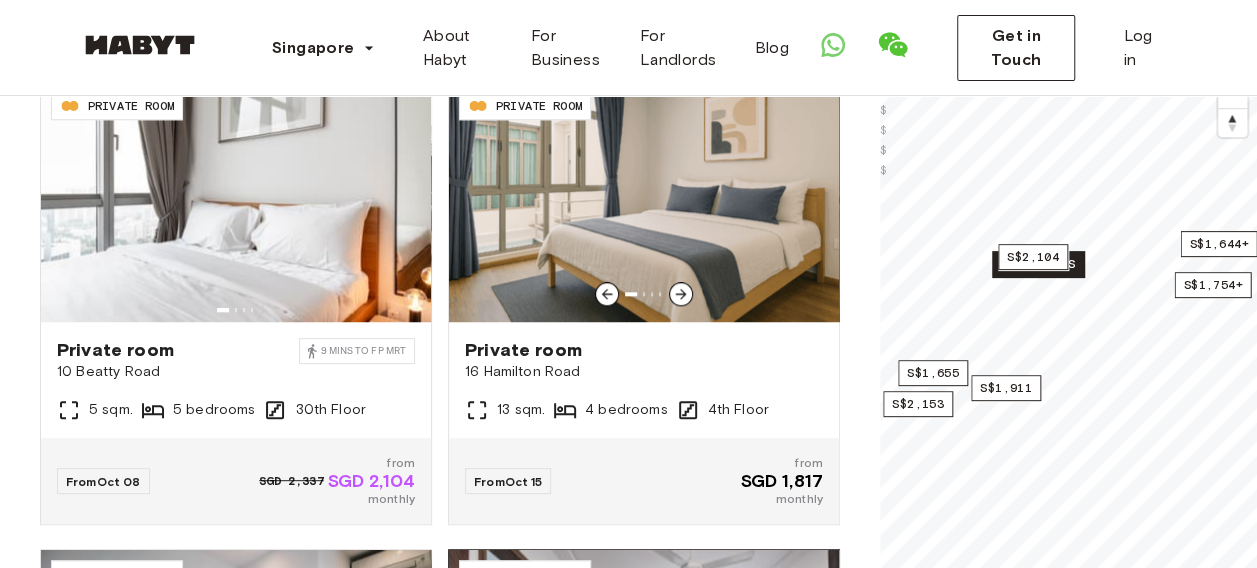 scroll, scrollTop: 889, scrollLeft: 0, axis: vertical 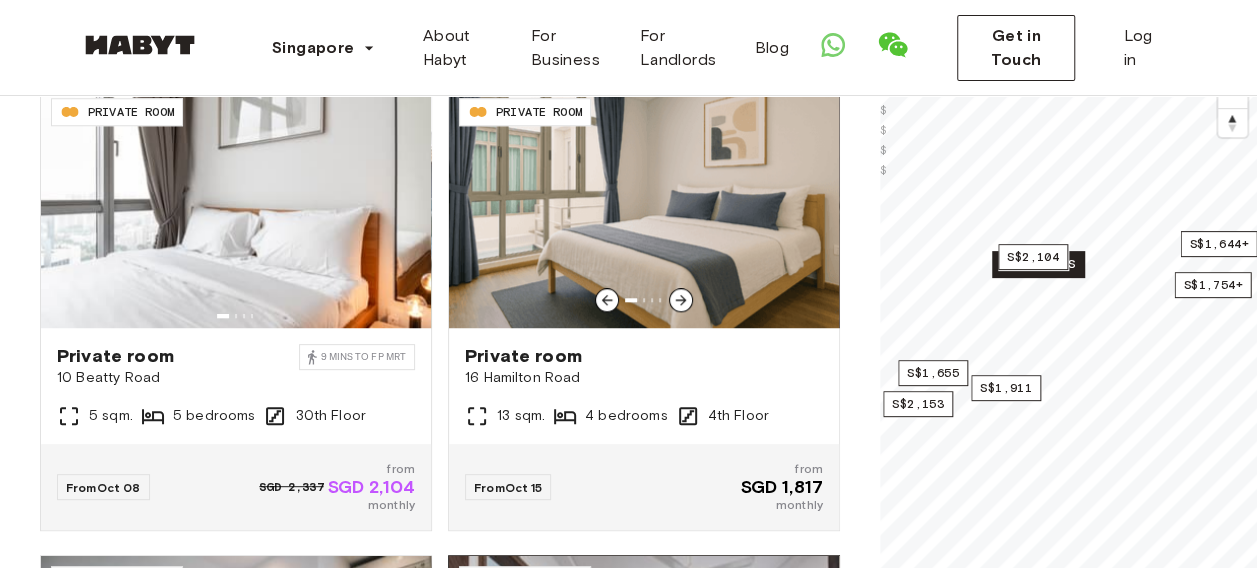 click at bounding box center [644, 208] 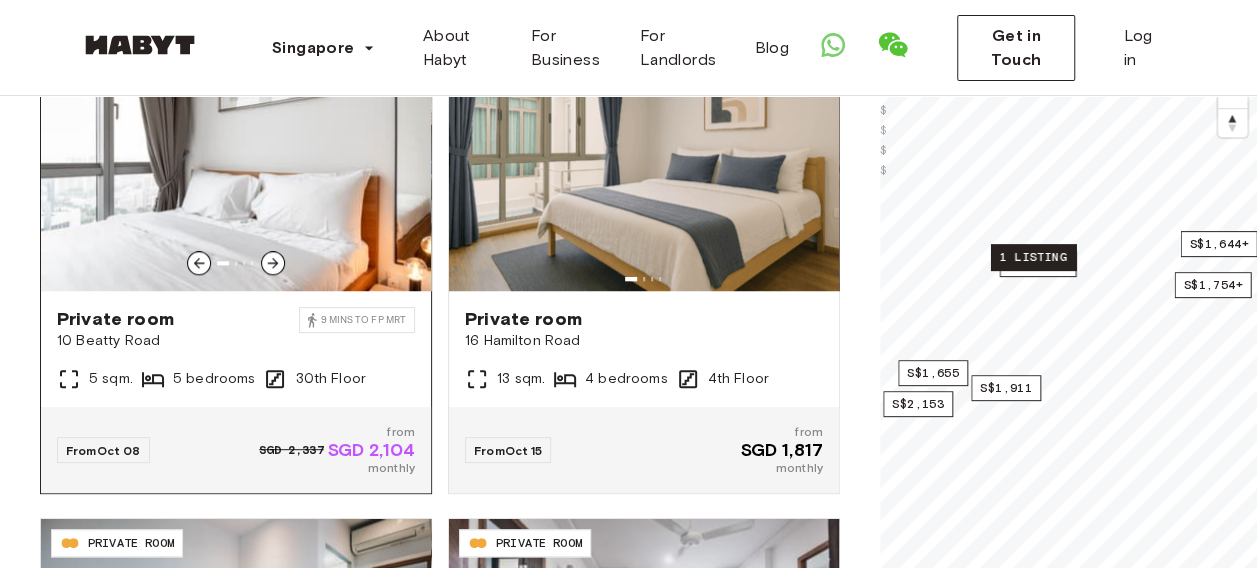 scroll, scrollTop: 898, scrollLeft: 0, axis: vertical 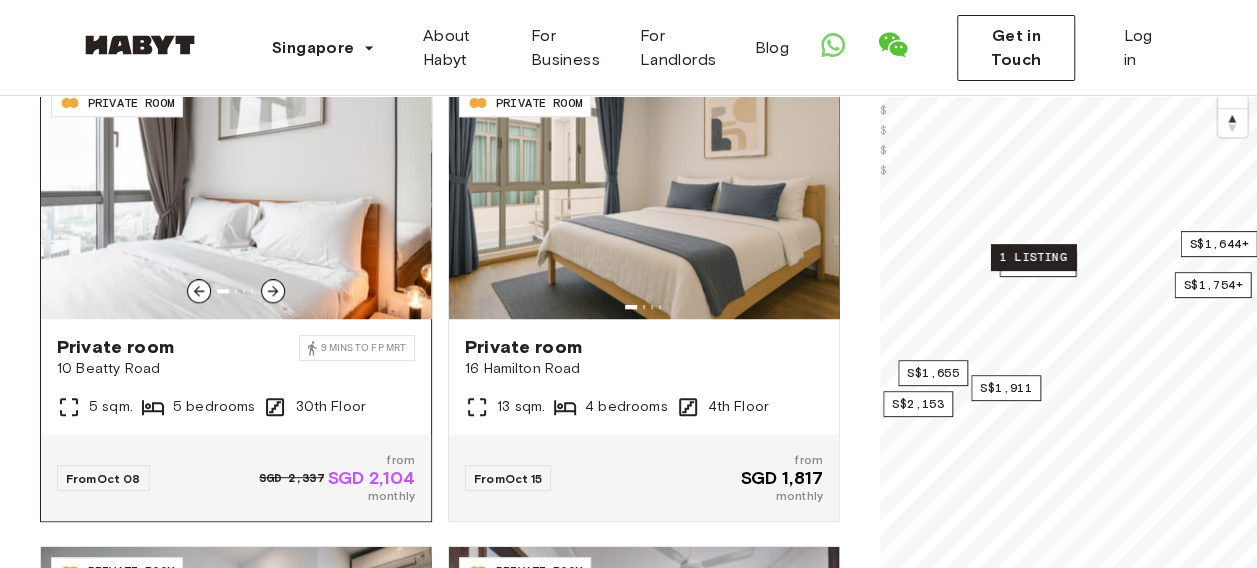 click at bounding box center [236, 199] 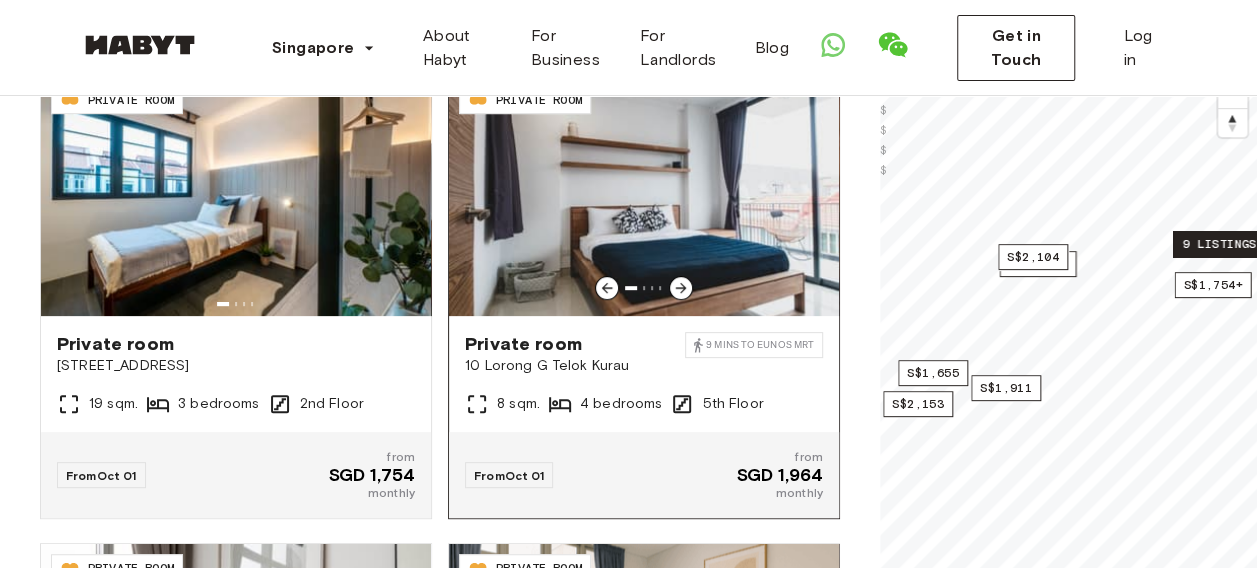 scroll, scrollTop: 446, scrollLeft: 0, axis: vertical 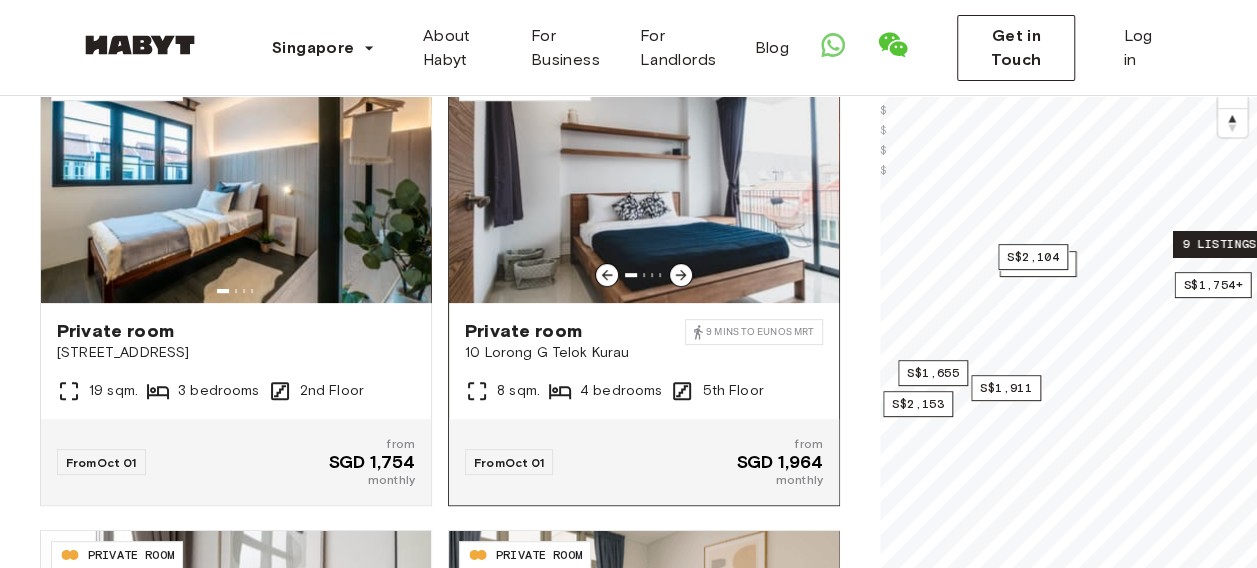 click 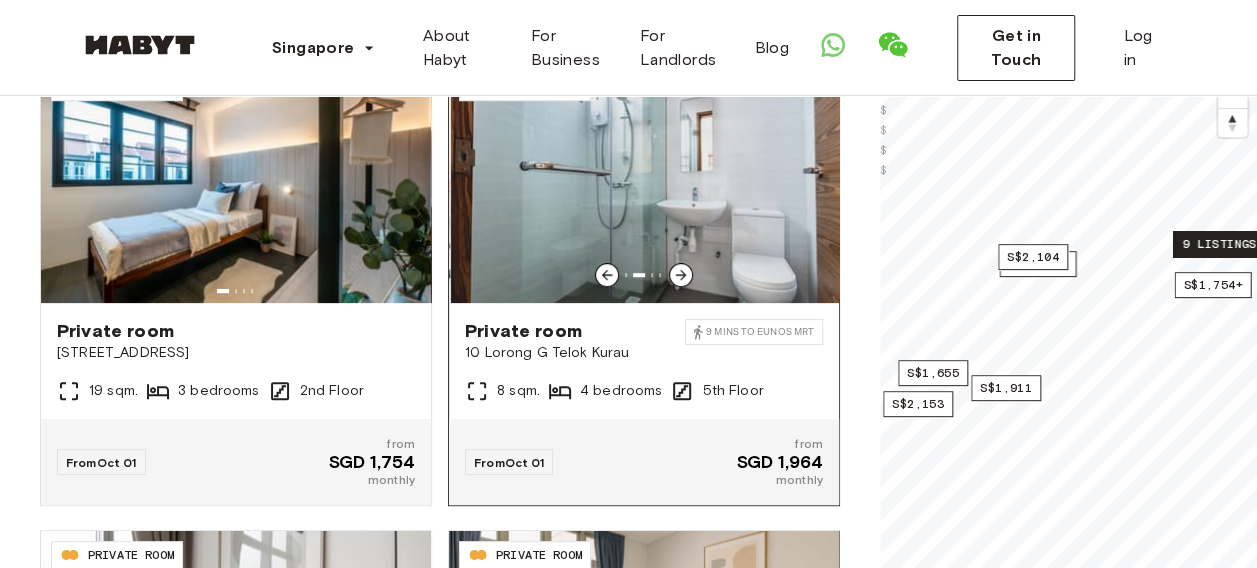 click 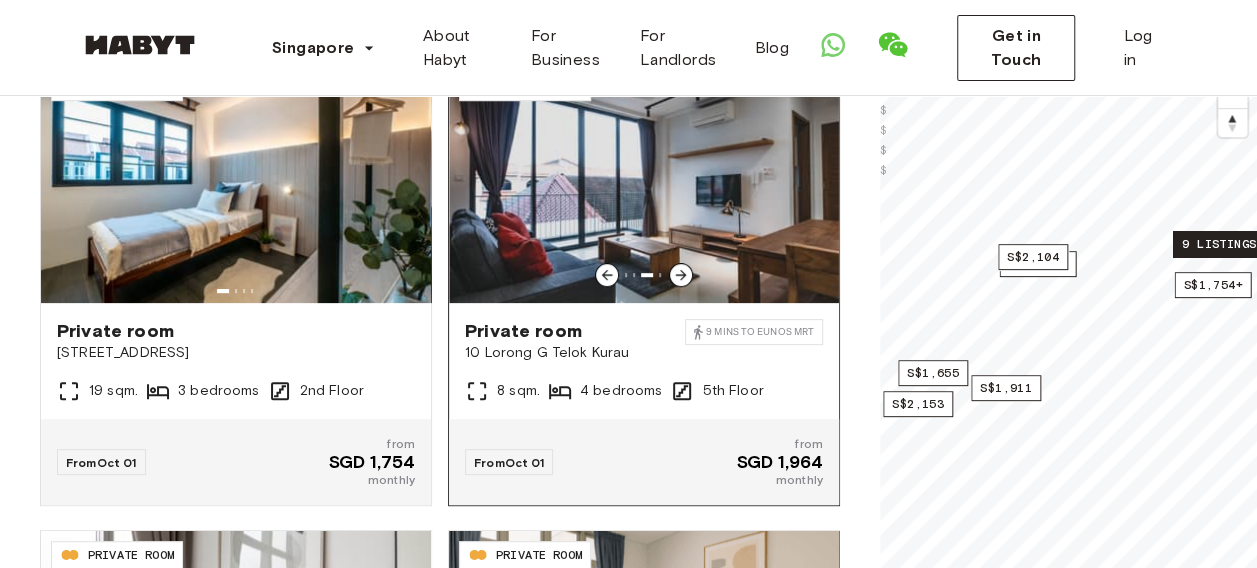 click 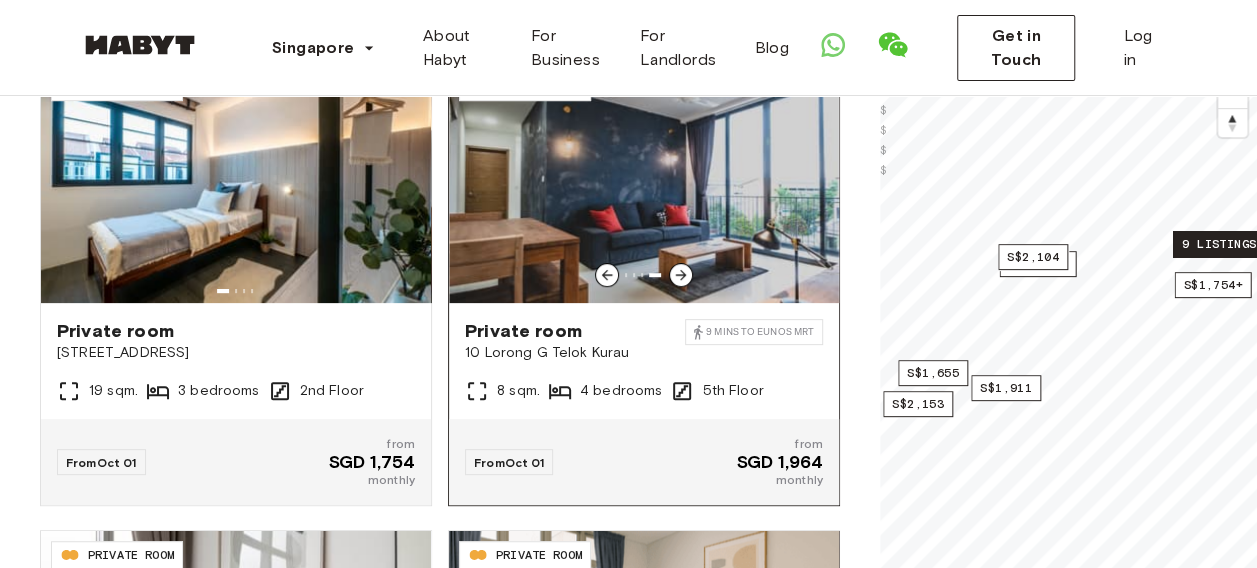 click 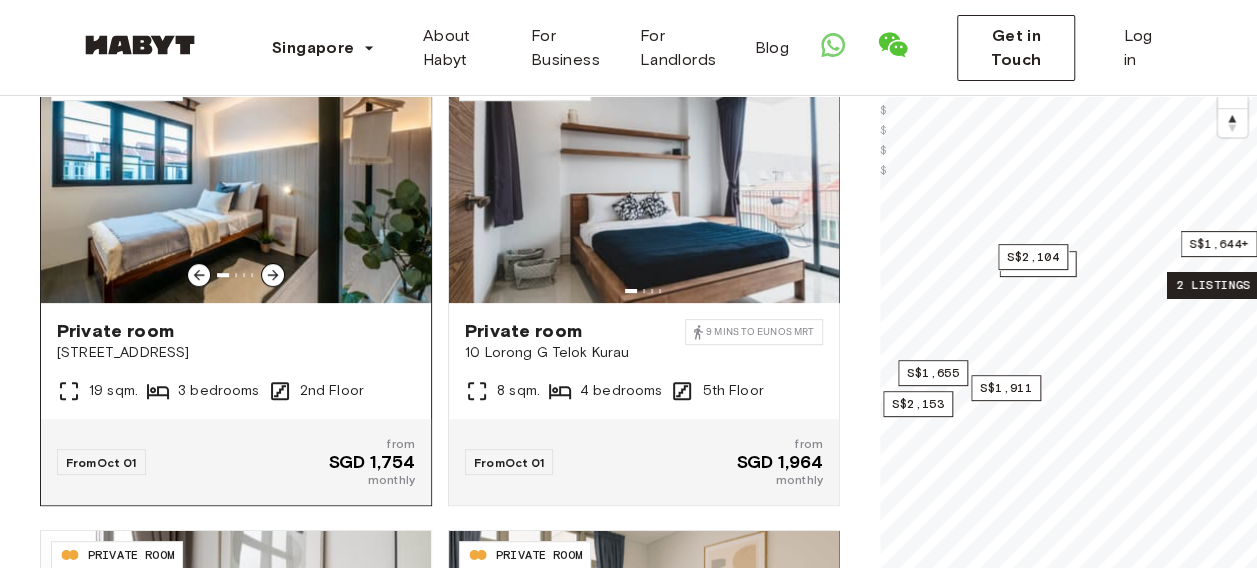 click 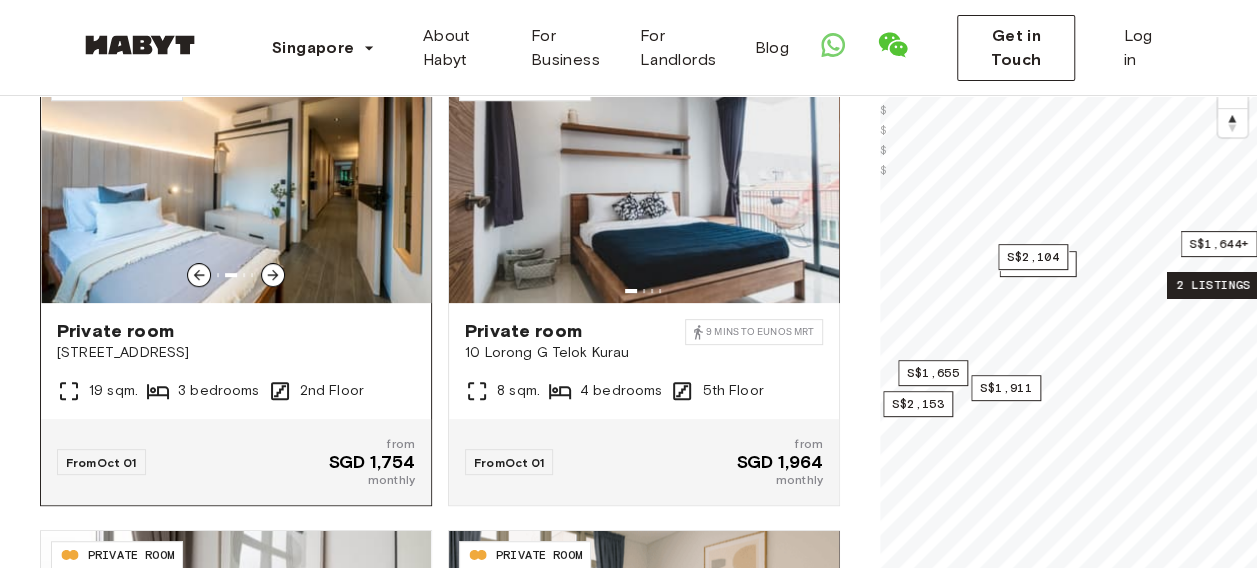 click 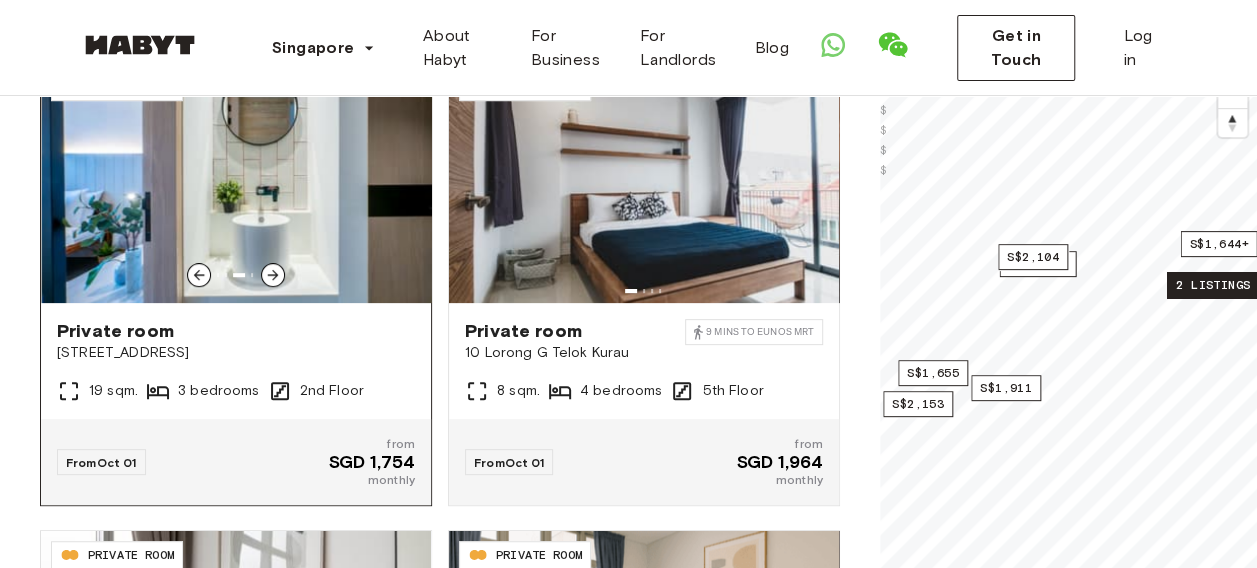 click 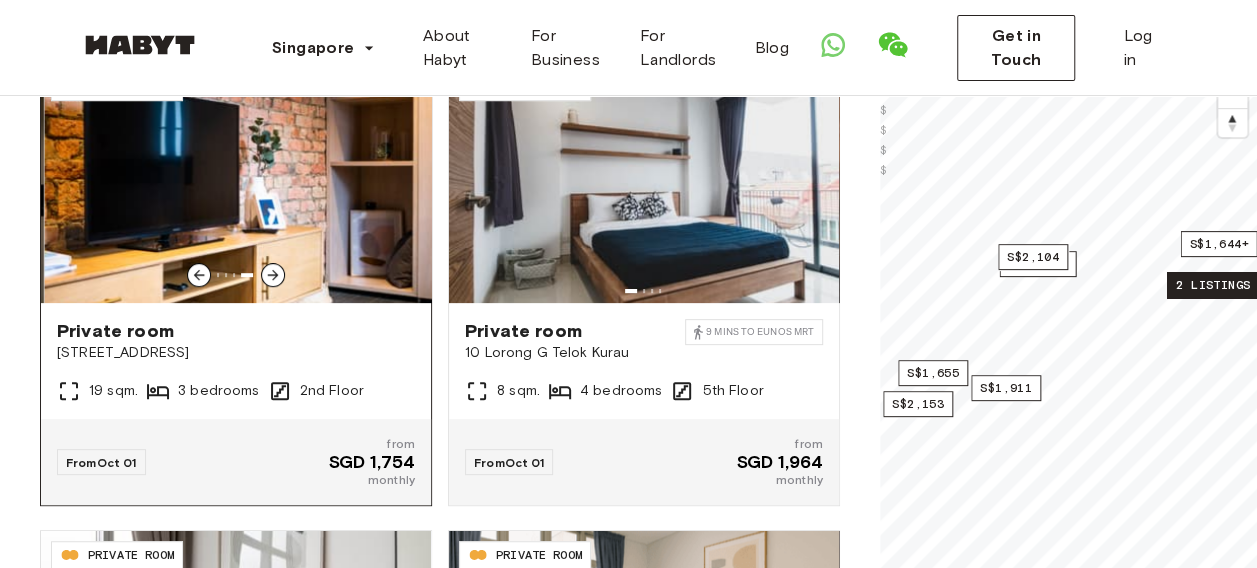 click 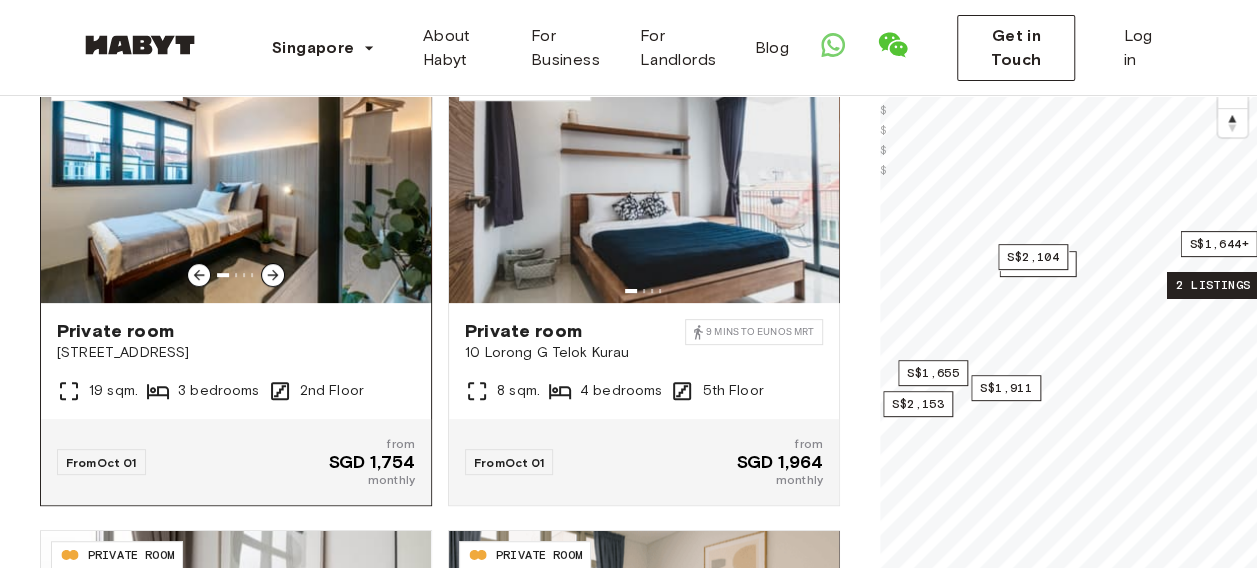click at bounding box center (236, 183) 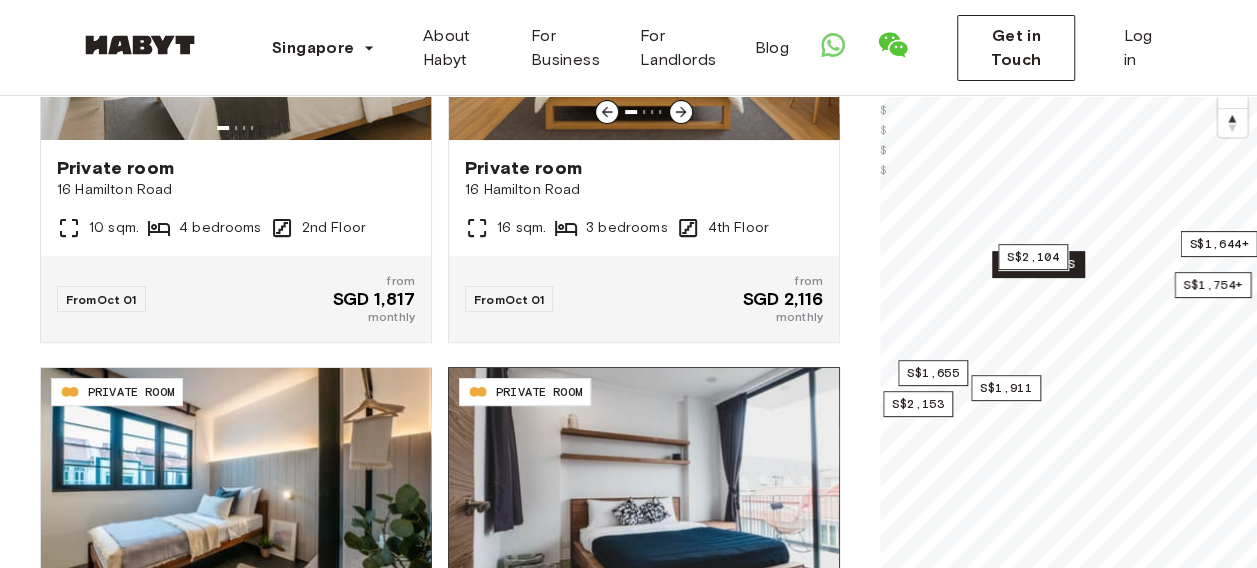 scroll, scrollTop: 0, scrollLeft: 0, axis: both 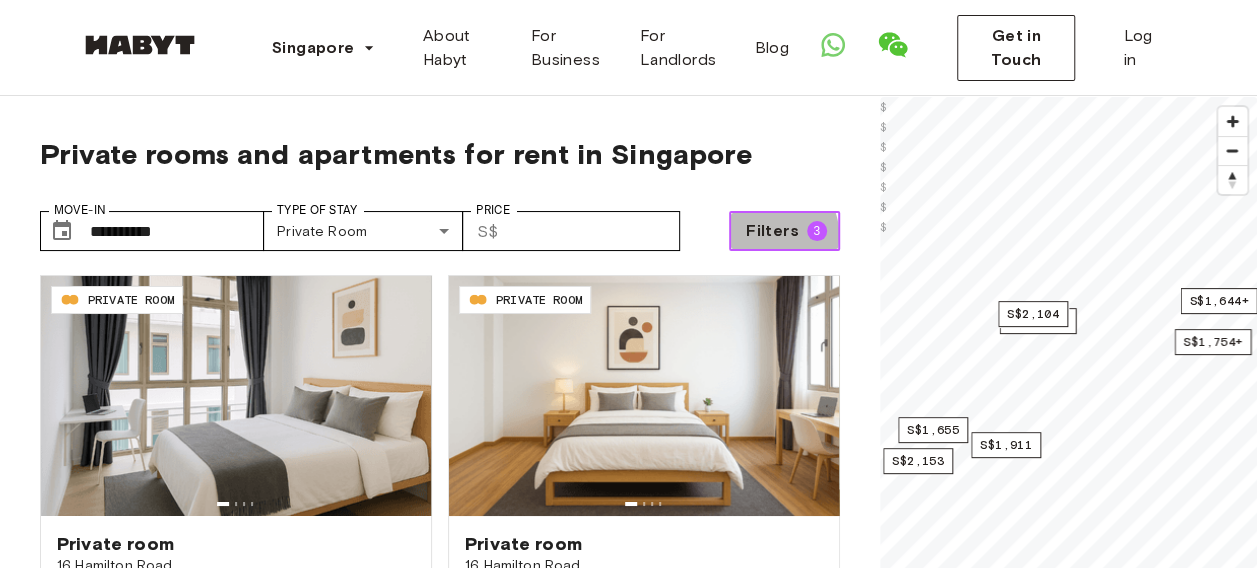 click on "Filters" at bounding box center (772, 231) 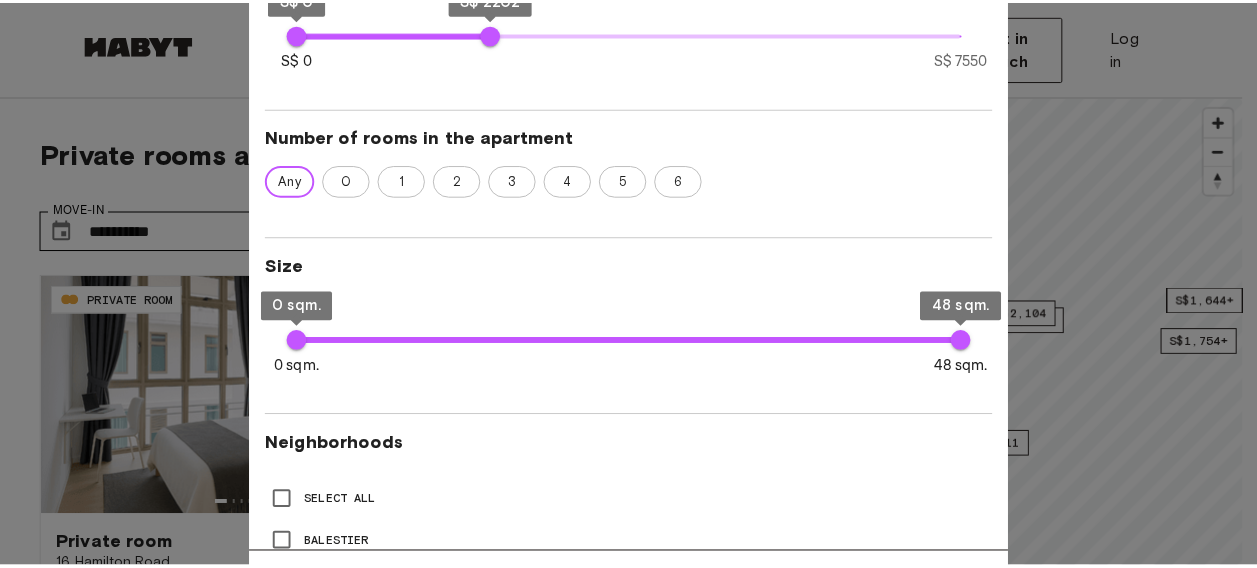 scroll, scrollTop: 0, scrollLeft: 0, axis: both 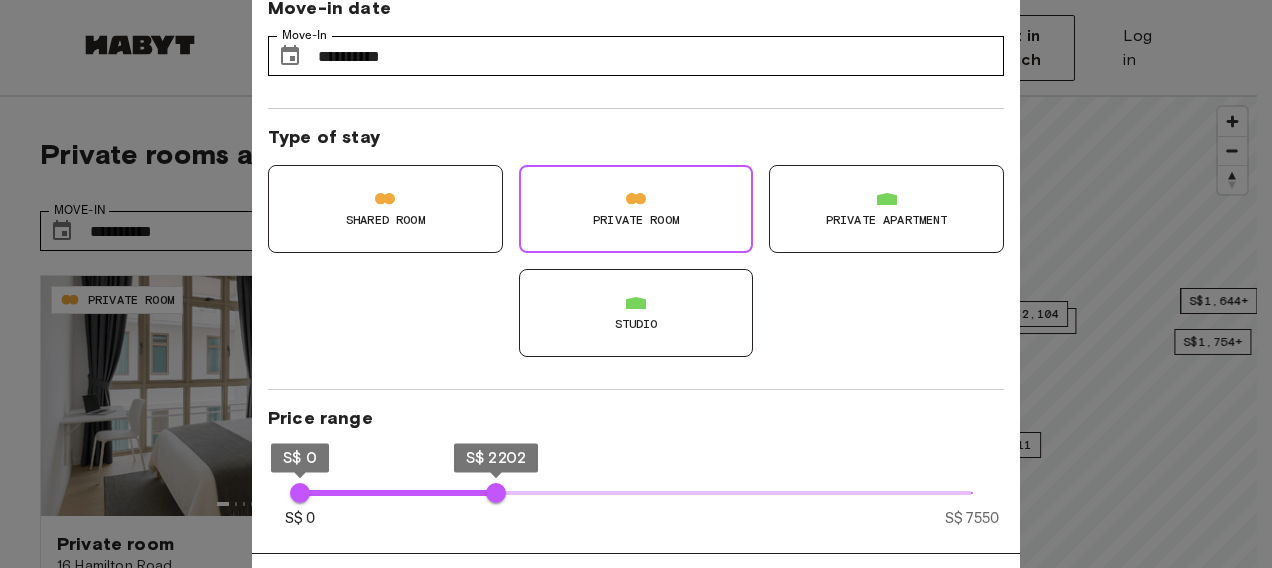 click at bounding box center [636, 284] 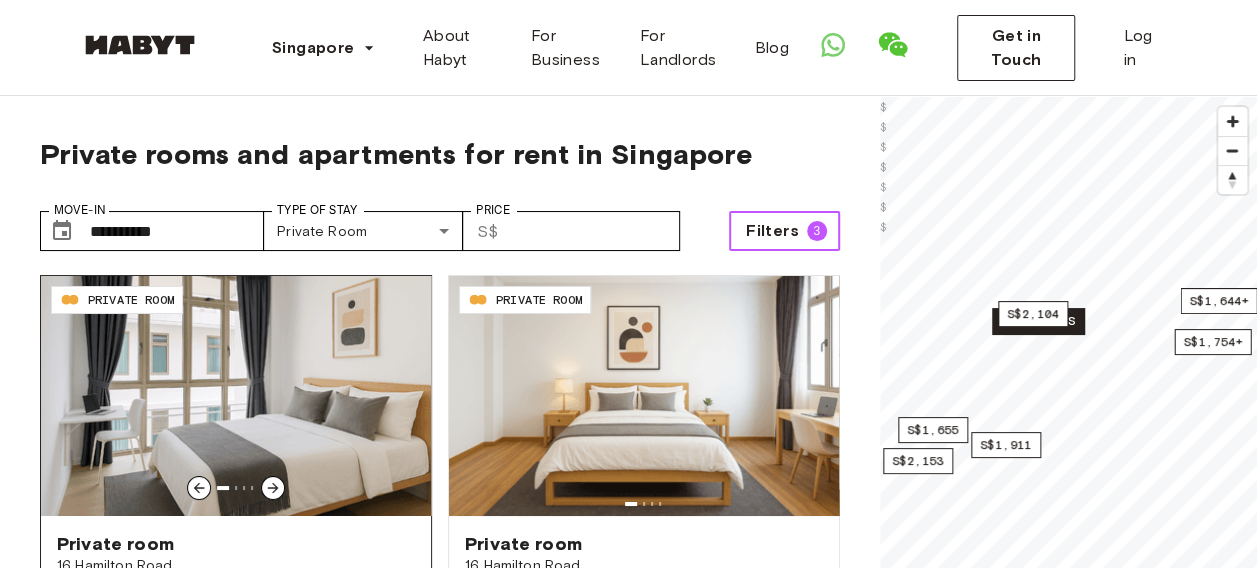 click at bounding box center (236, 396) 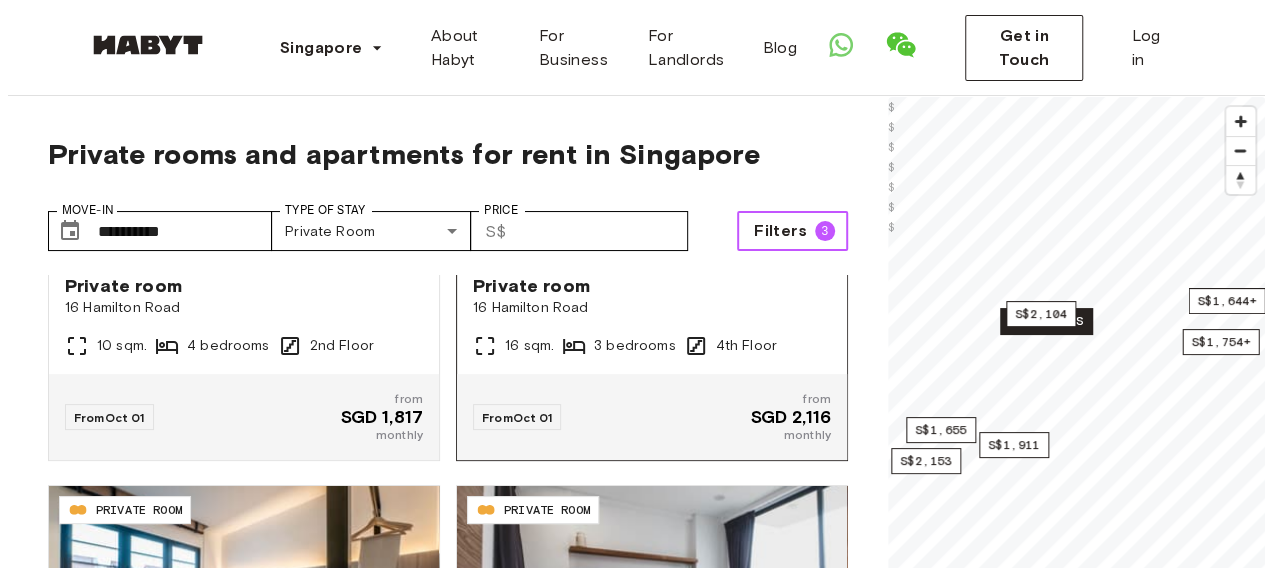 scroll, scrollTop: 262, scrollLeft: 0, axis: vertical 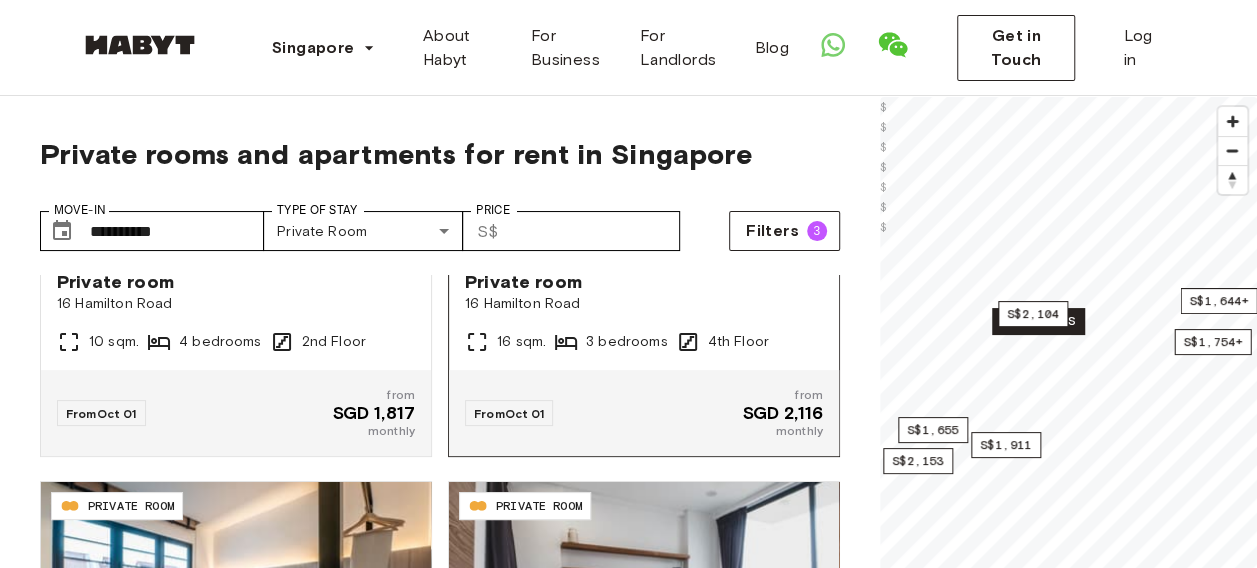 click on "From  Oct 01 from SGD 2,116 monthly" at bounding box center (644, 413) 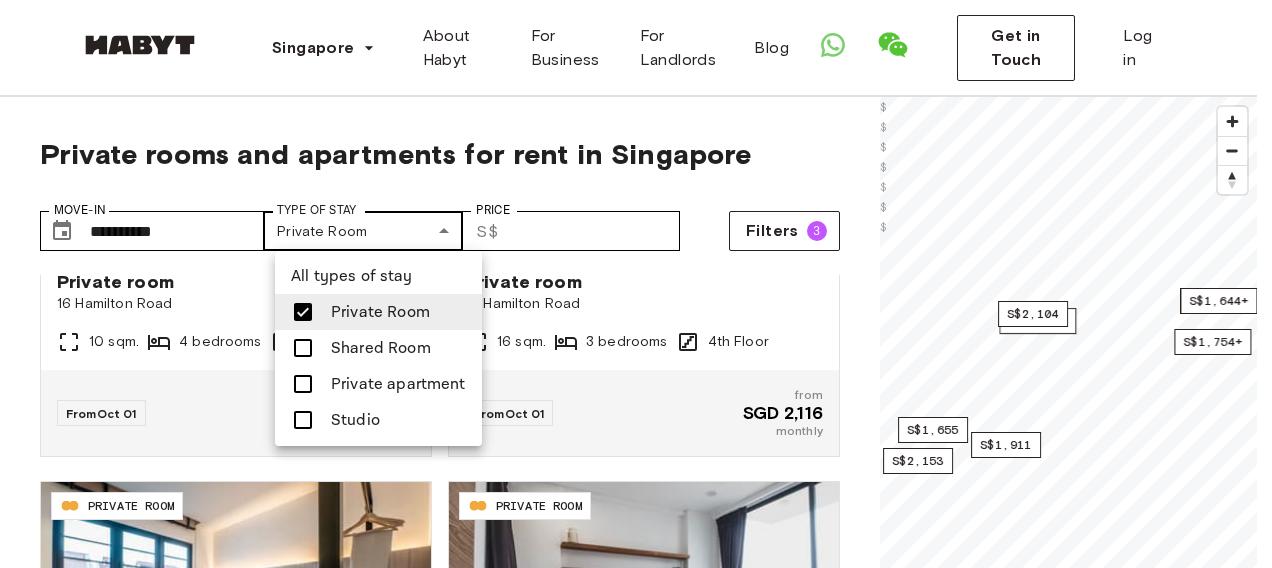 click on "**********" at bounding box center [636, 2336] 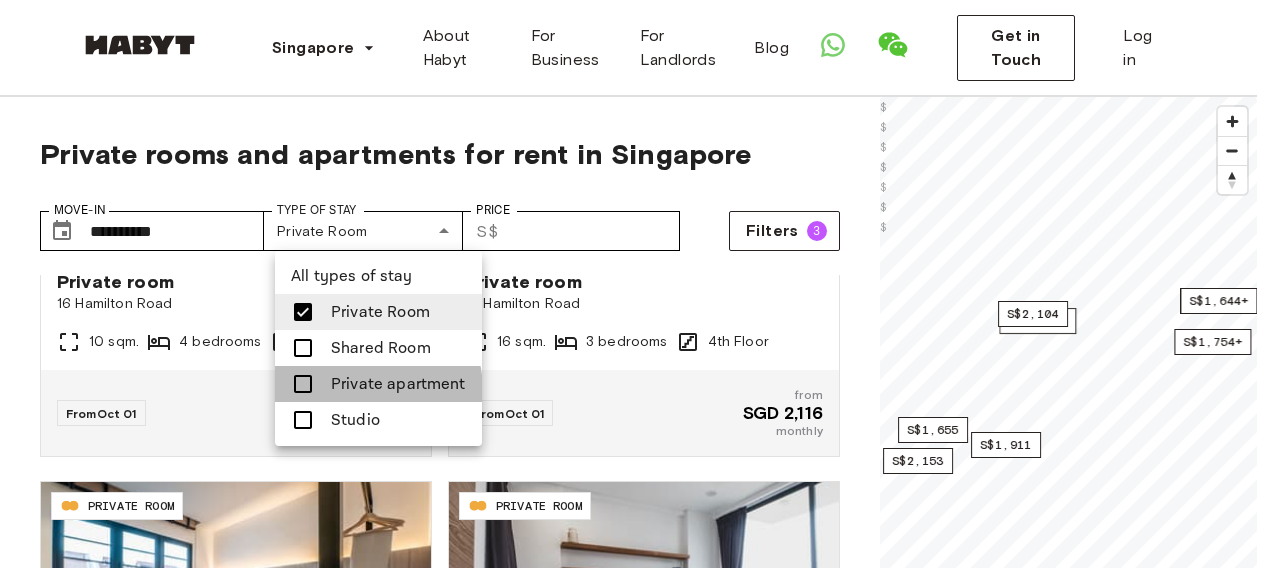 click on "Private apartment" at bounding box center [398, 384] 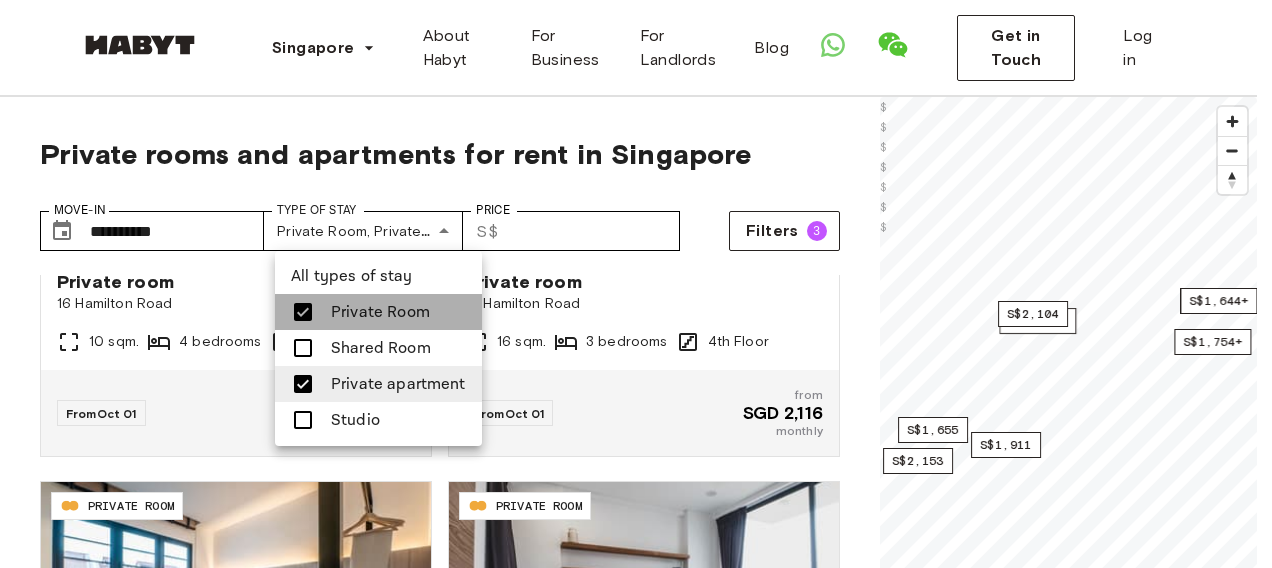 click on "Private Room" at bounding box center [380, 312] 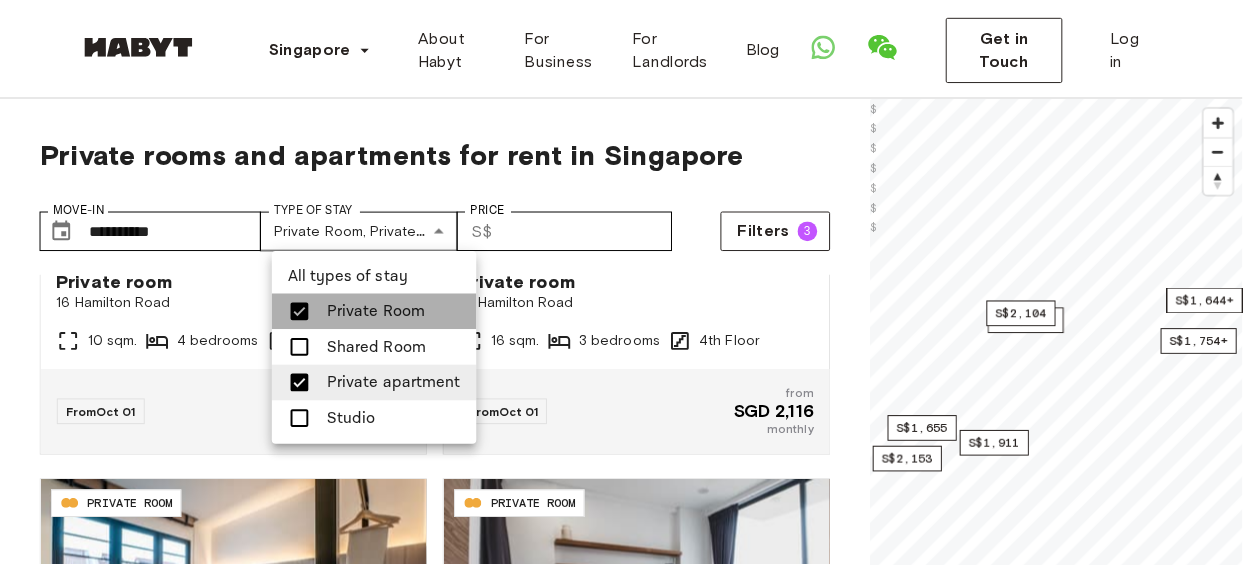 scroll, scrollTop: 0, scrollLeft: 0, axis: both 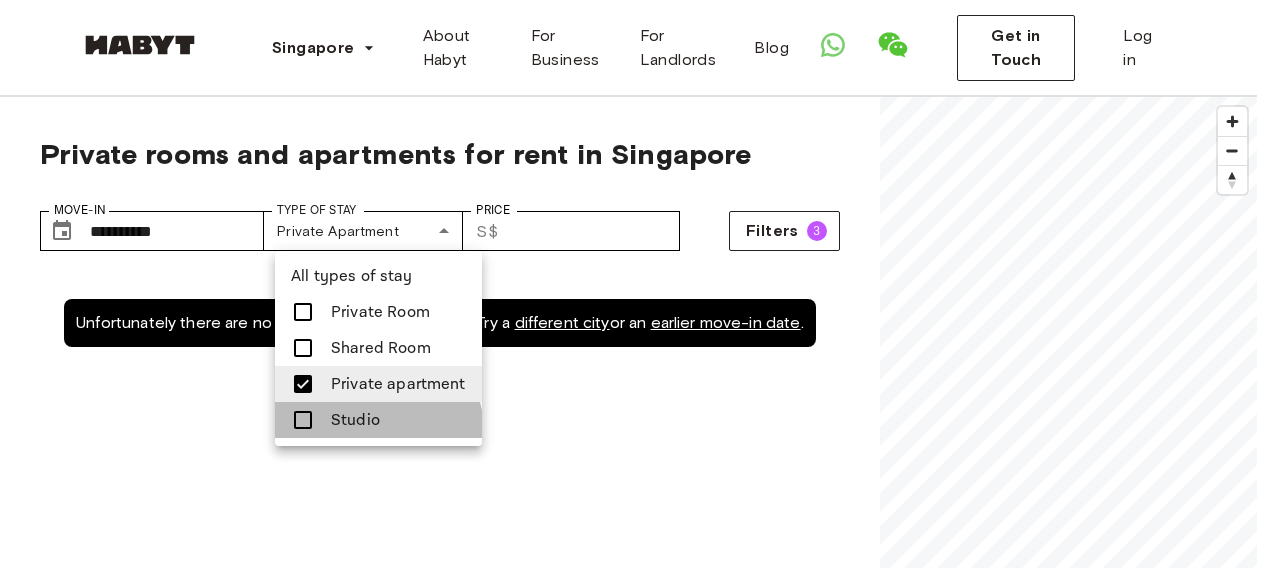 click on "Studio" at bounding box center (378, 420) 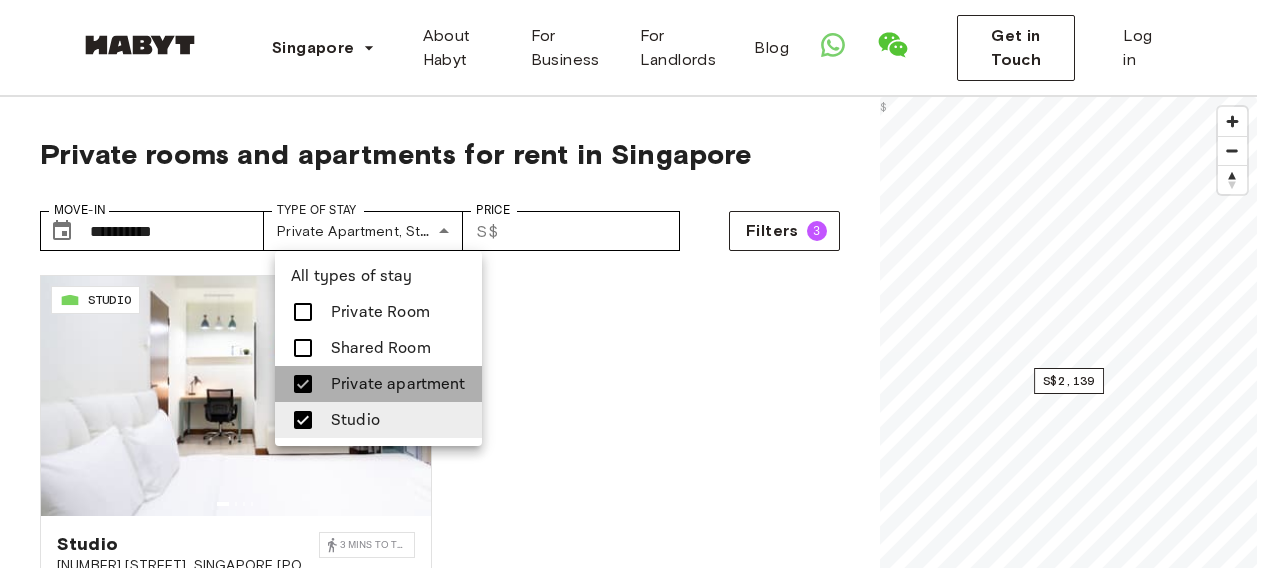 click on "Private apartment" at bounding box center (398, 384) 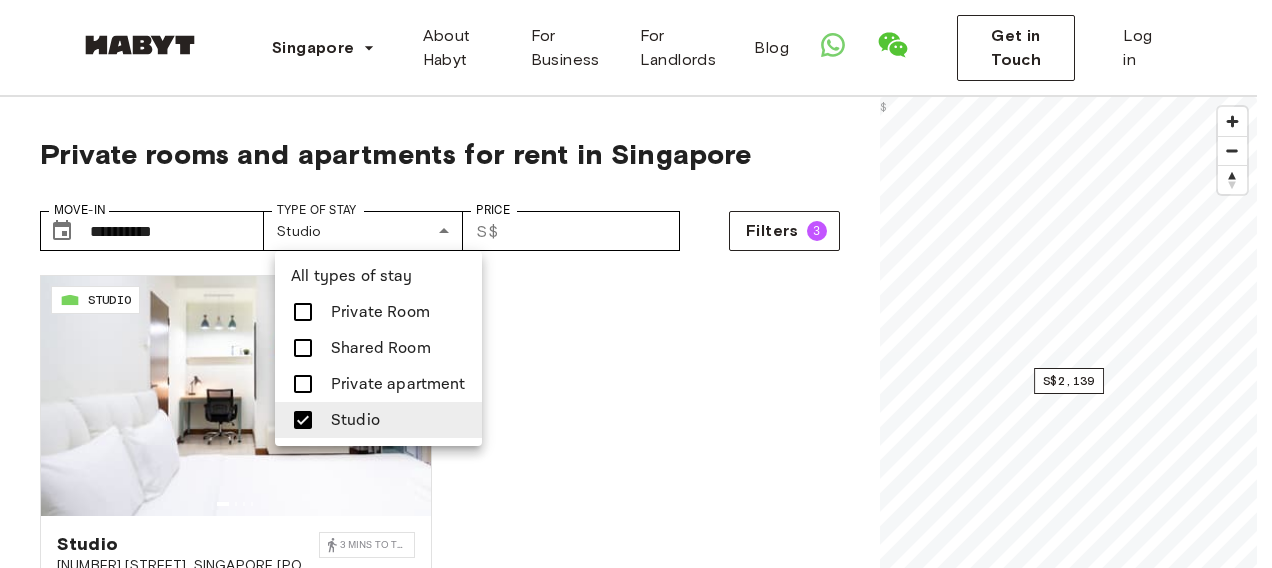 click on "**********" at bounding box center (636, 2336) 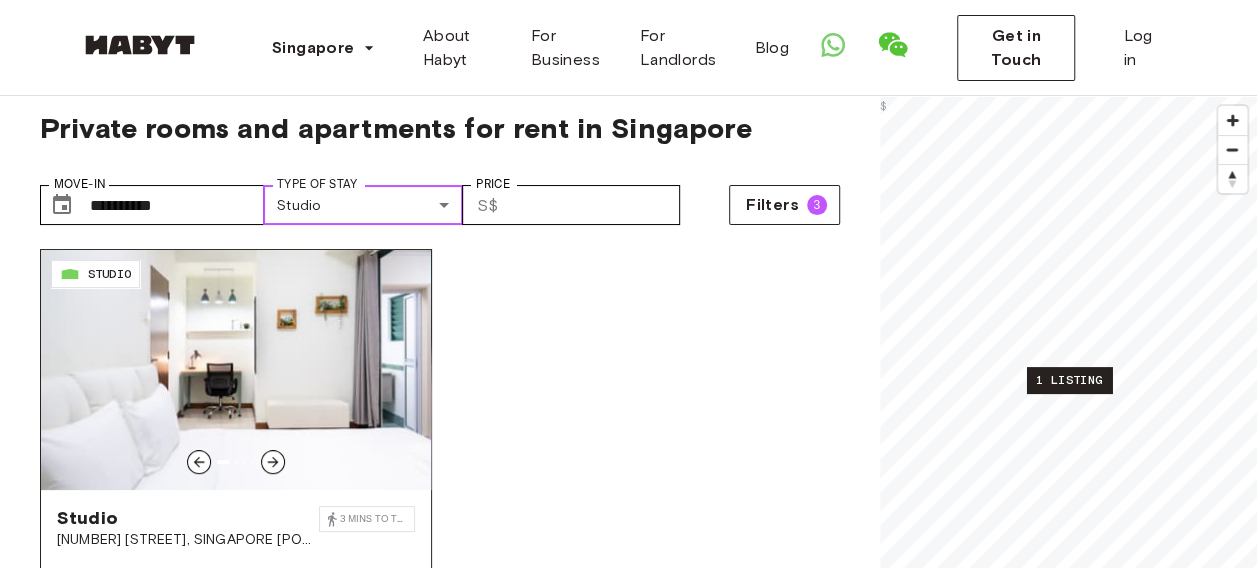 scroll, scrollTop: 0, scrollLeft: 0, axis: both 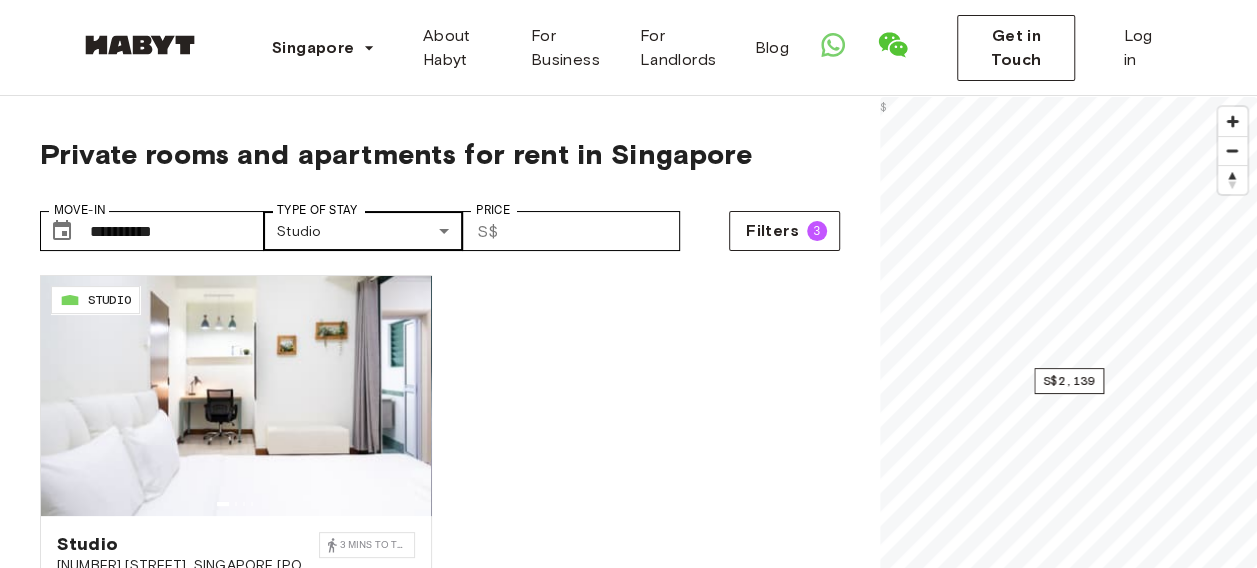 click on "Type of Stay" at bounding box center (317, 210) 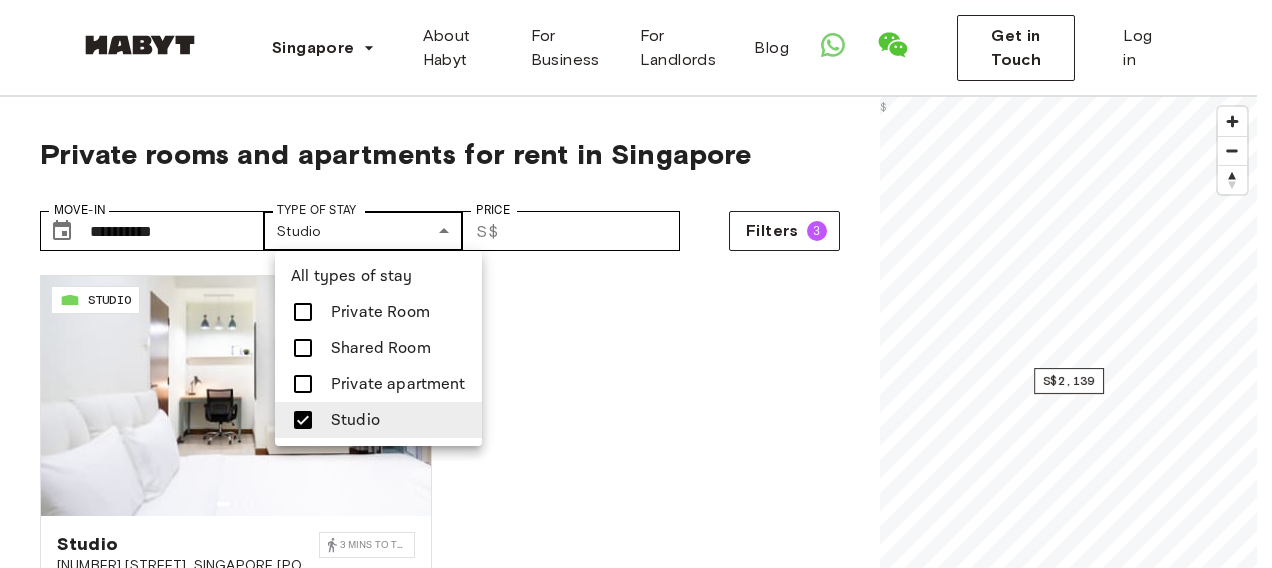 click on "**********" at bounding box center [636, 2336] 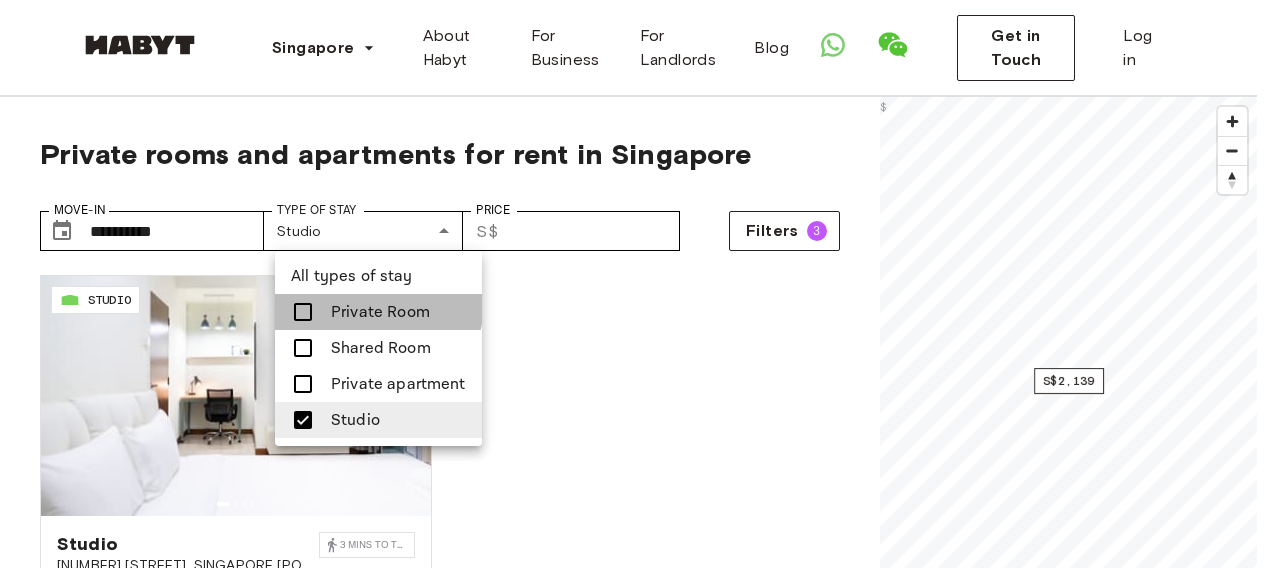 click on "Private Room" at bounding box center (380, 312) 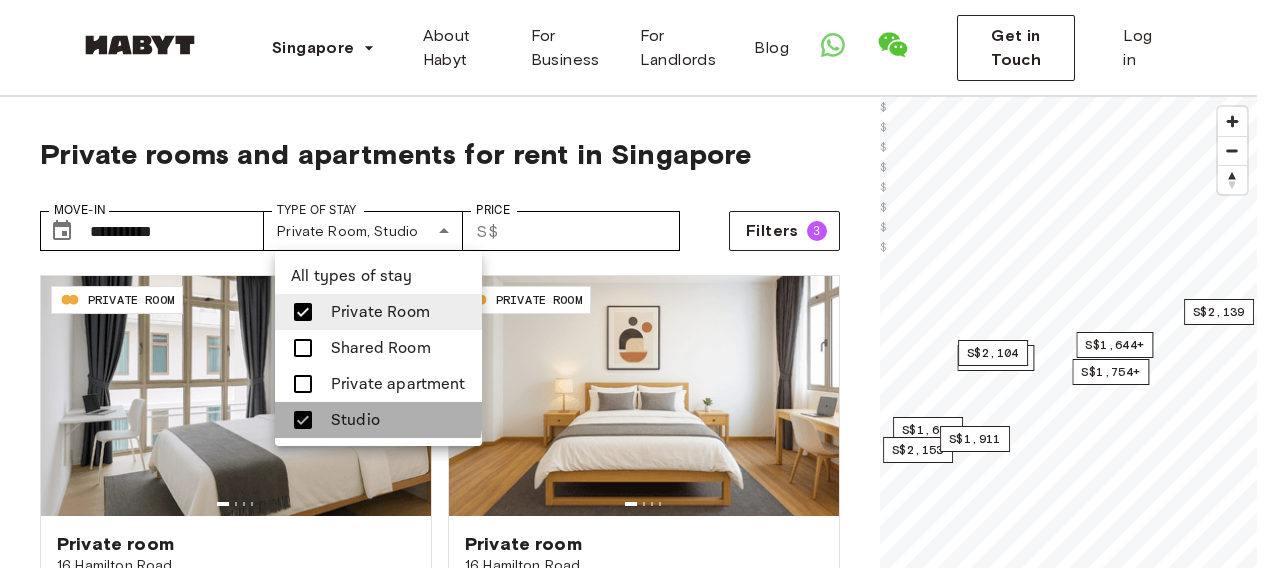 click on "Studio" at bounding box center (355, 420) 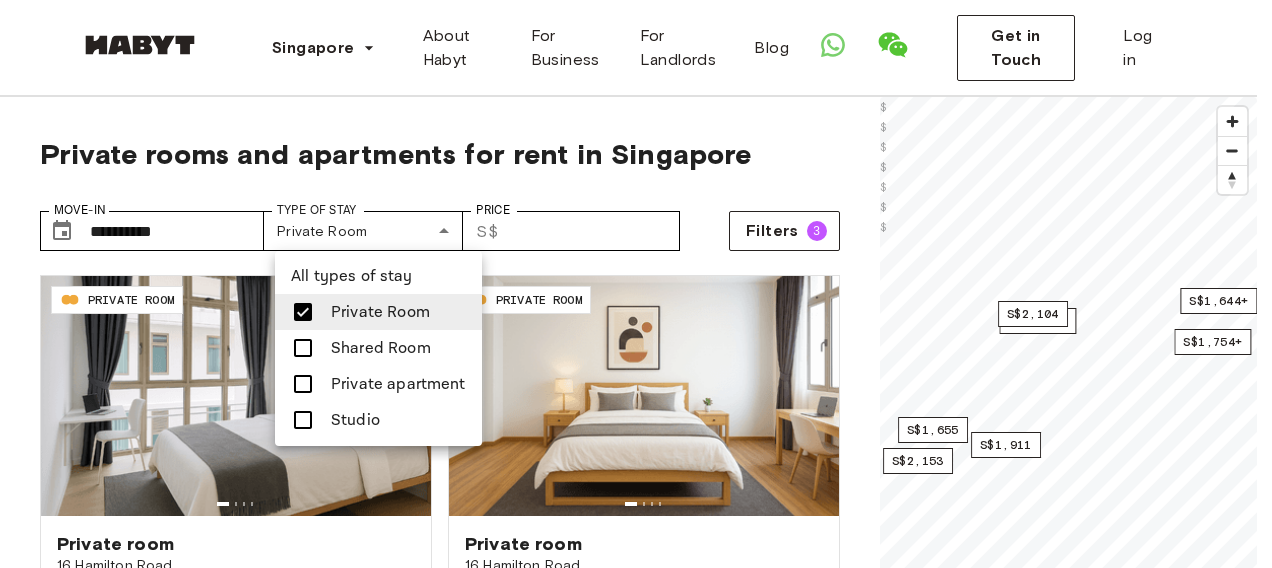 click at bounding box center (636, 284) 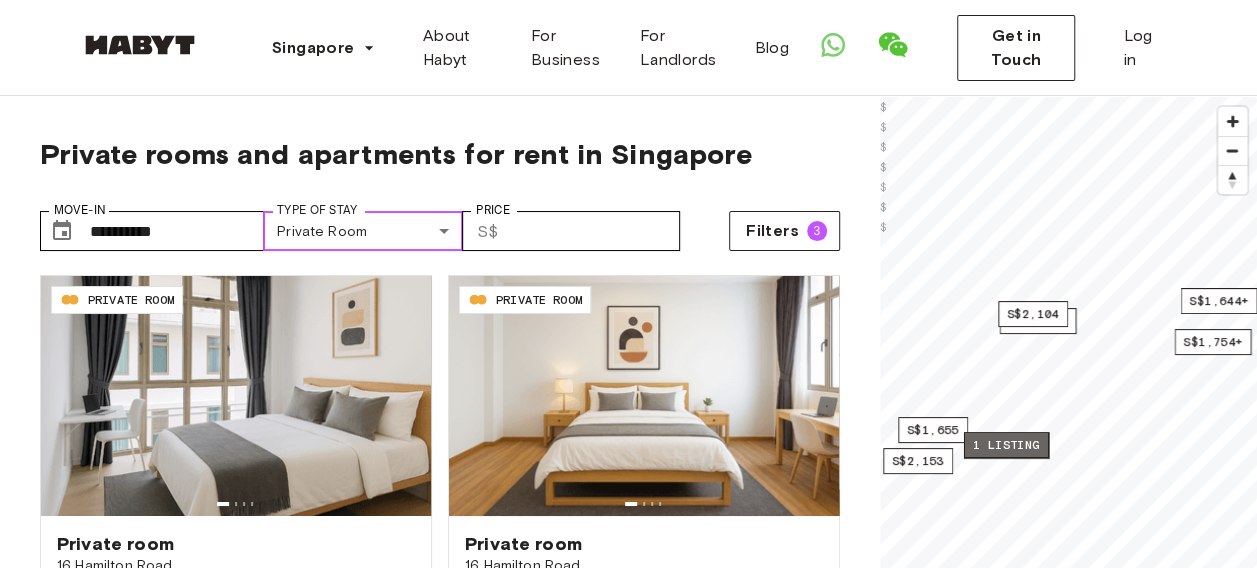 click on "1 listing" at bounding box center (1006, 445) 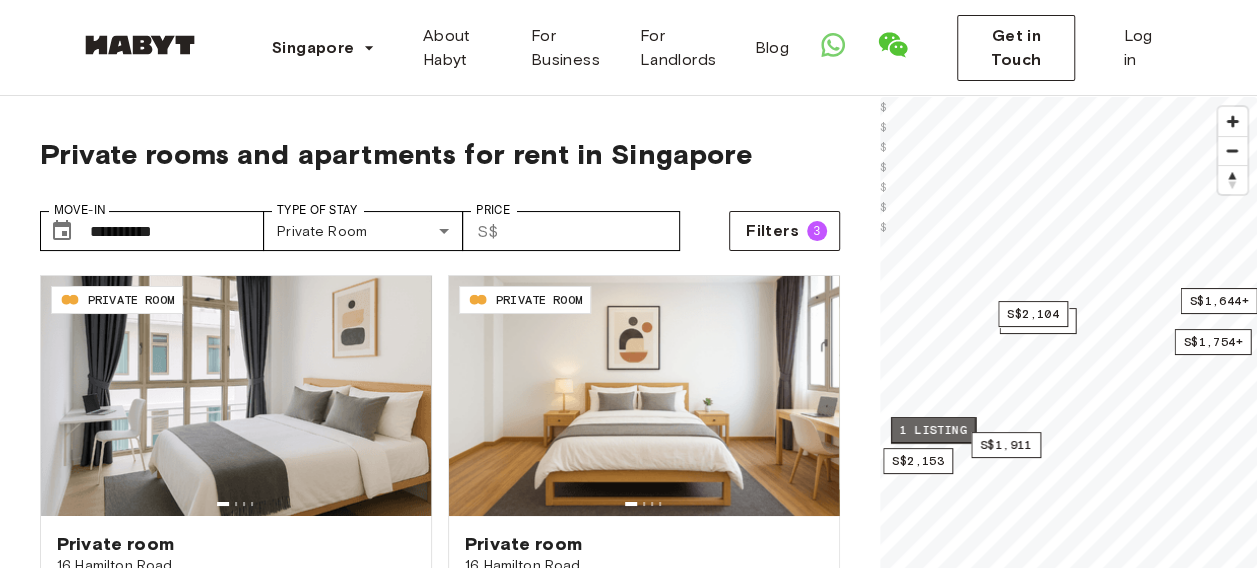 click on "1 listing" at bounding box center (933, 430) 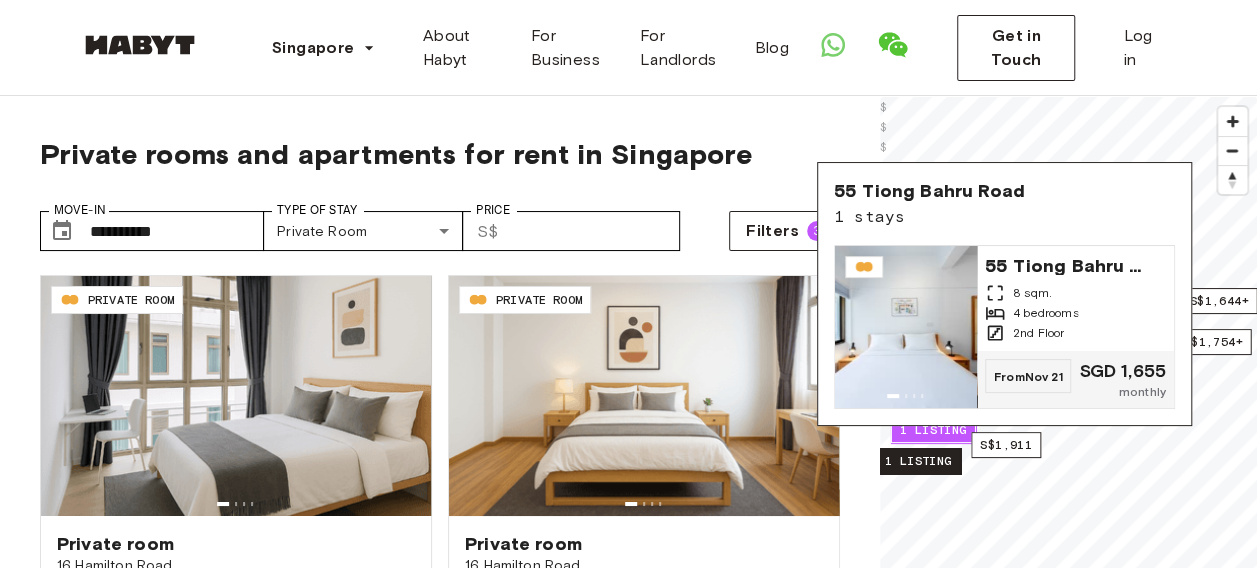 click on "1 listing" at bounding box center (918, 461) 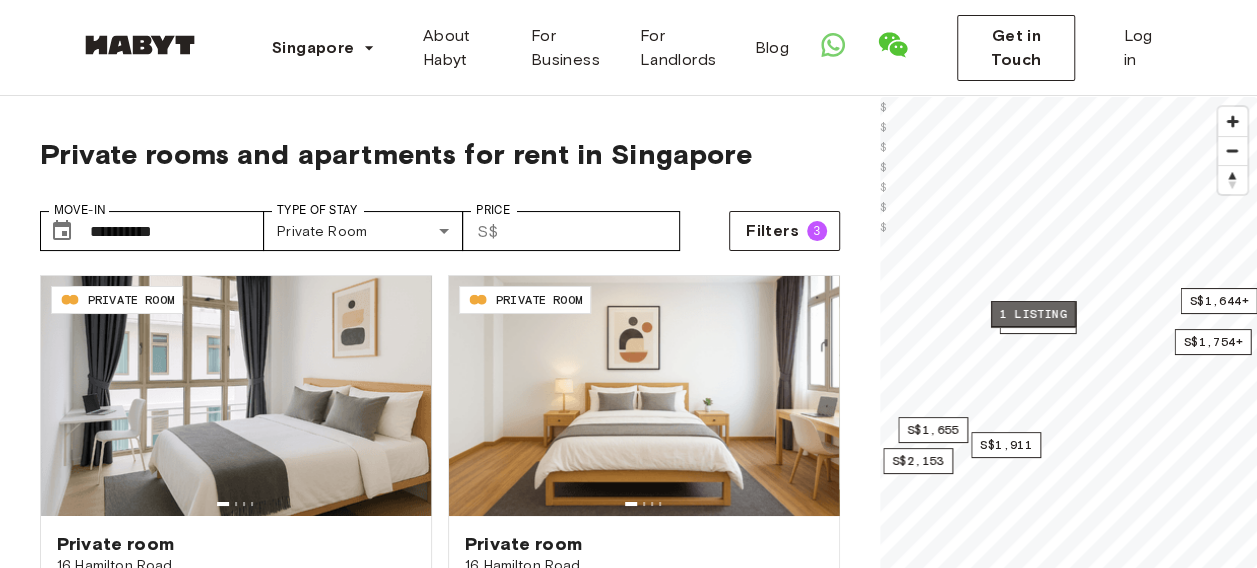 click on "1 listing" at bounding box center (1033, 314) 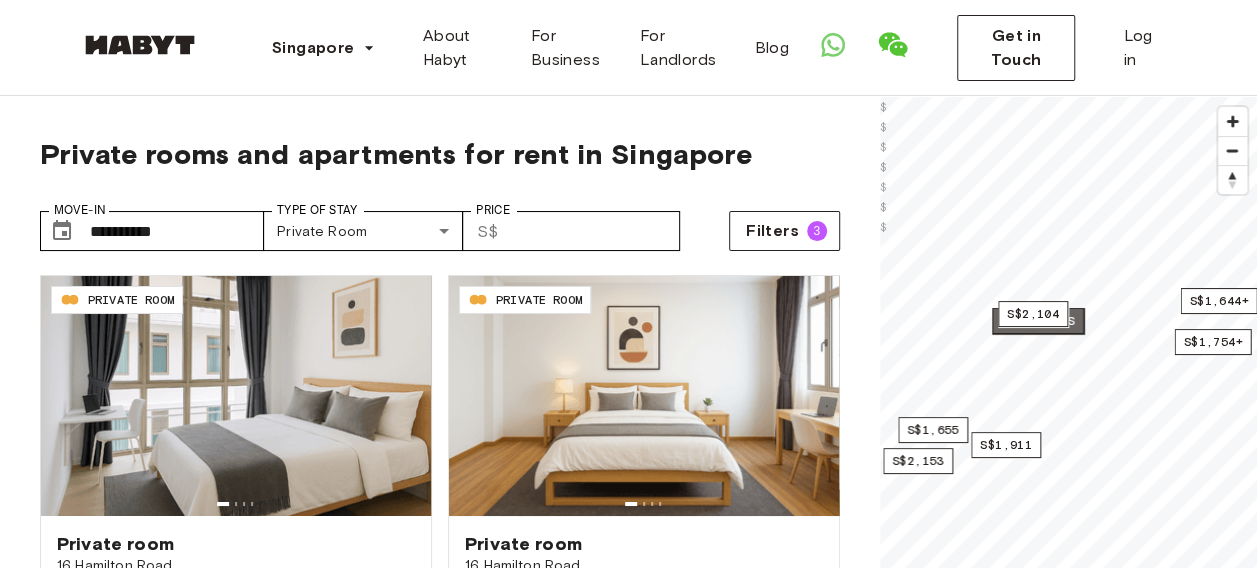 click on "5 listings" at bounding box center (1038, 321) 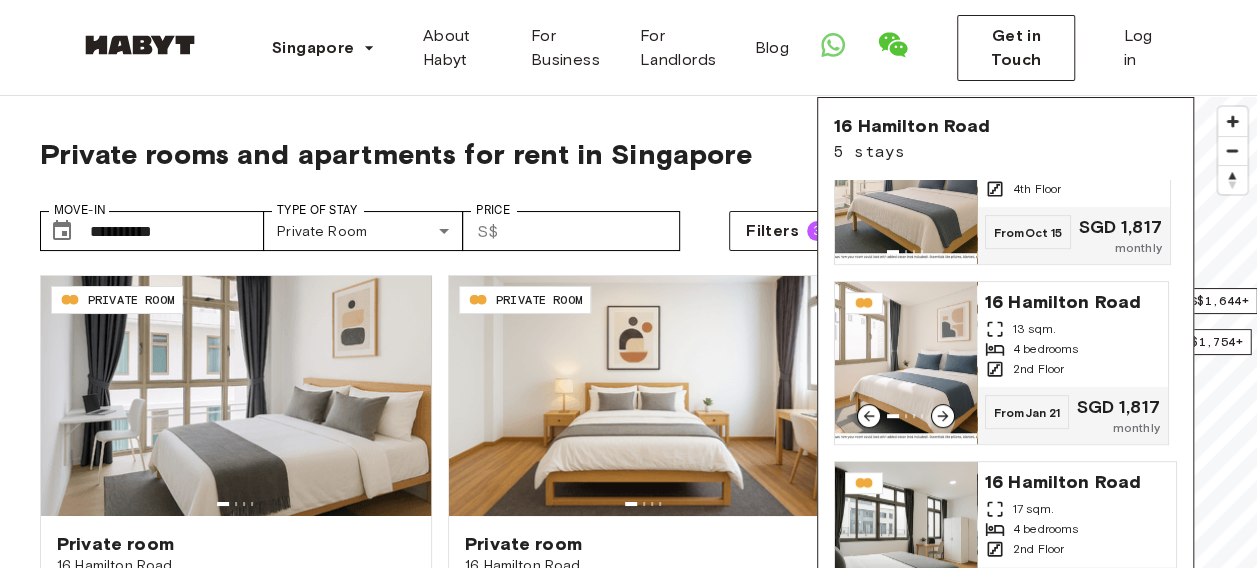 scroll, scrollTop: 439, scrollLeft: 0, axis: vertical 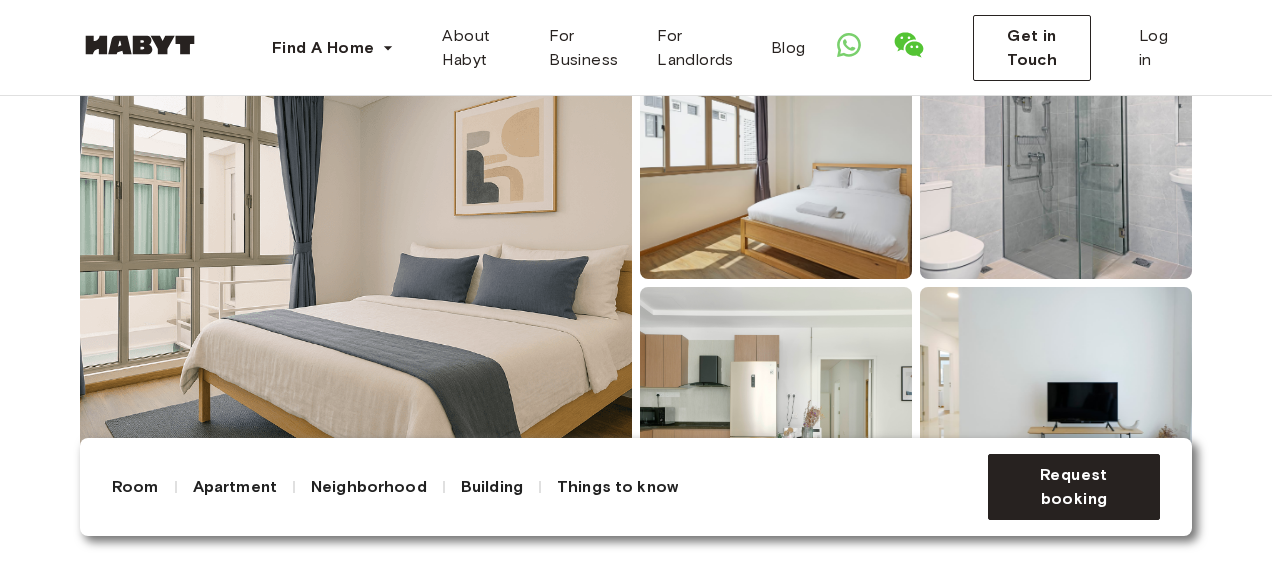 click at bounding box center (776, 161) 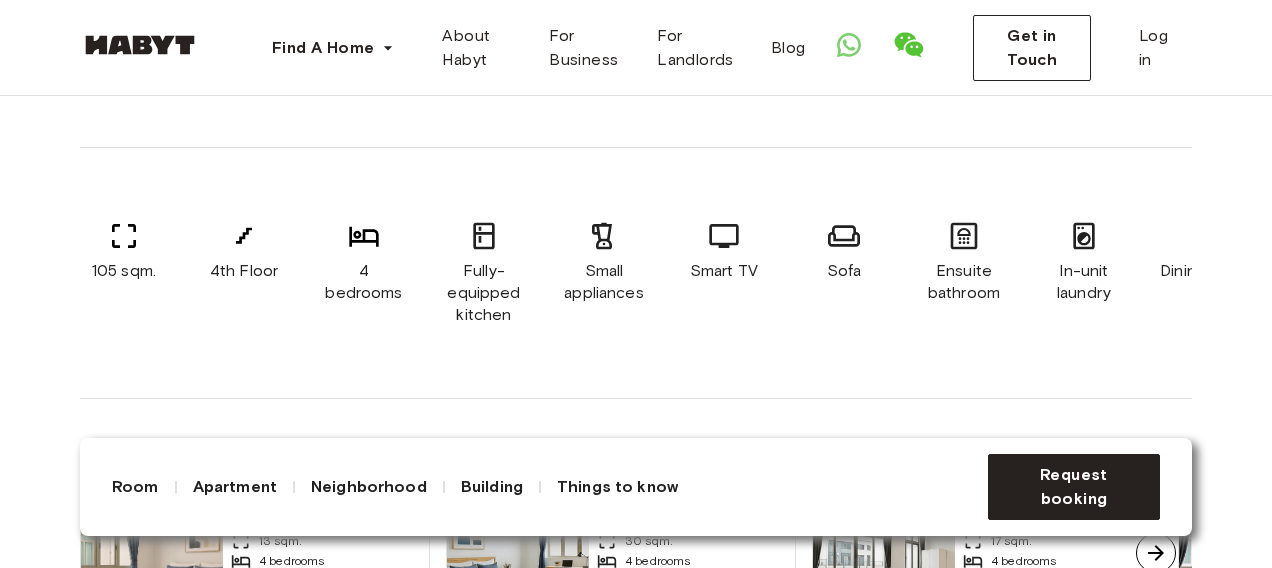 scroll, scrollTop: 1476, scrollLeft: 0, axis: vertical 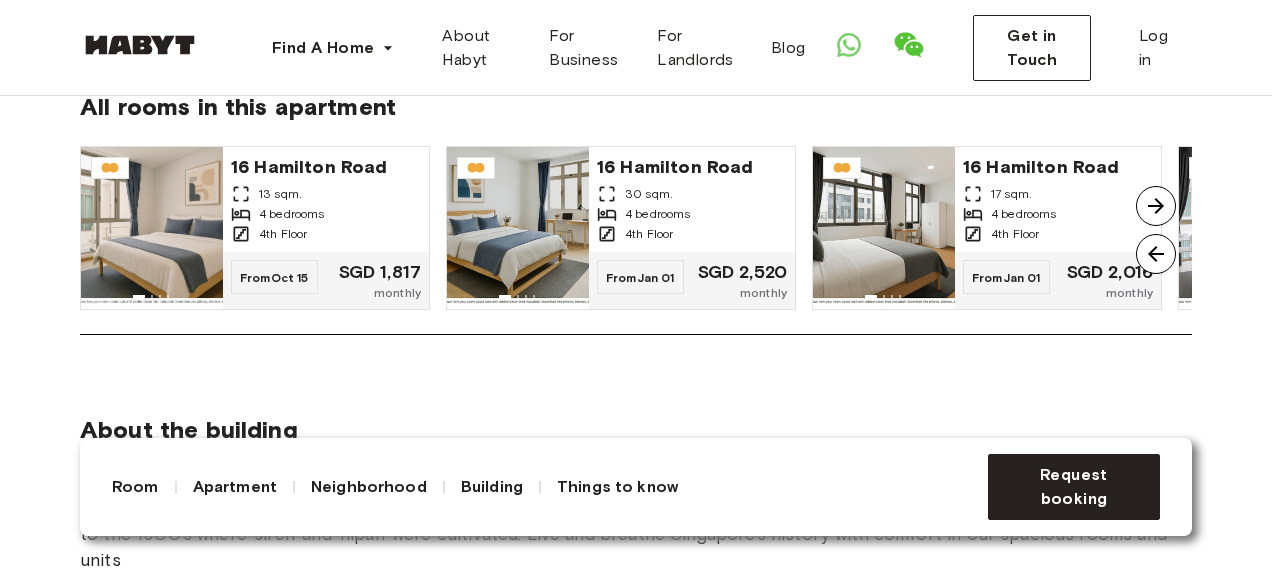 click at bounding box center [1156, 206] 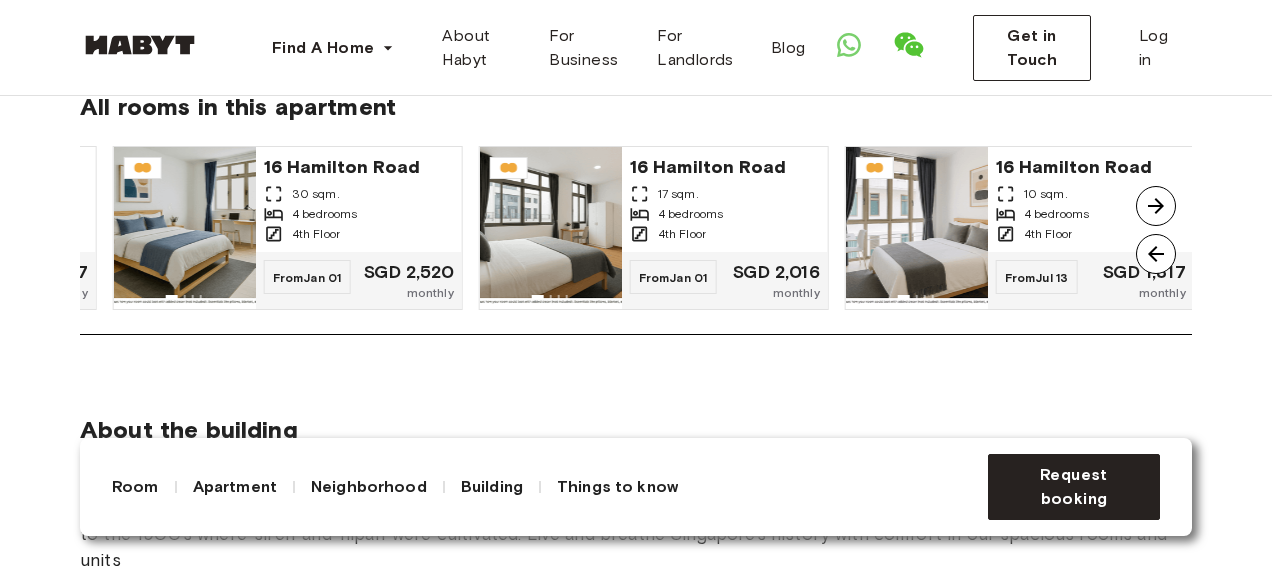 click at bounding box center (1156, 206) 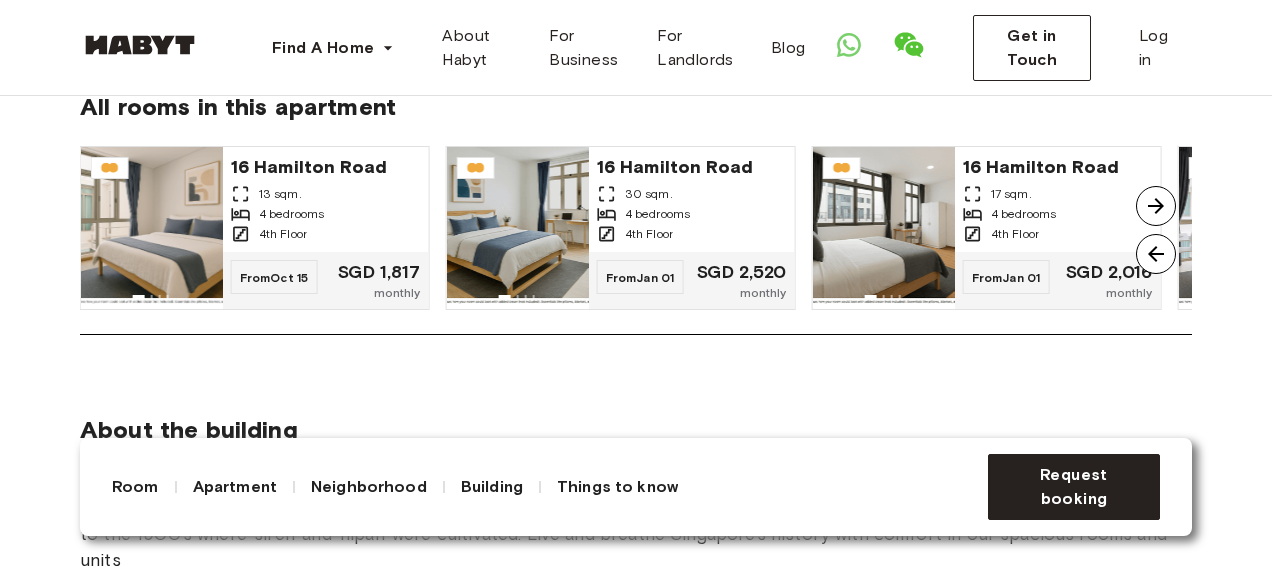 click at bounding box center (1156, 254) 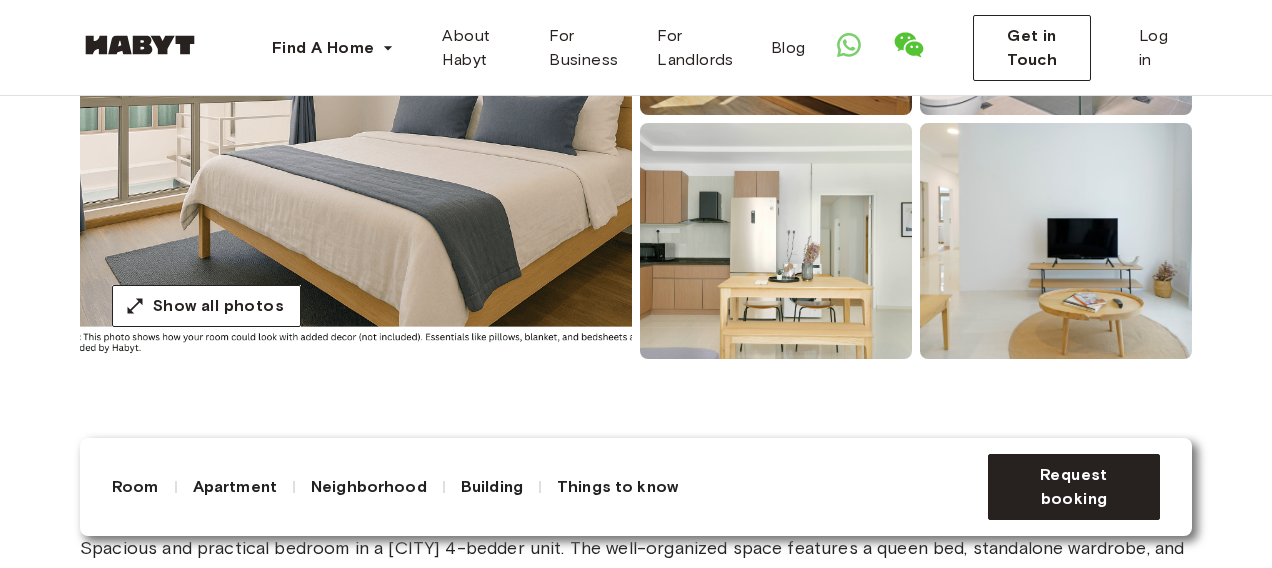 scroll, scrollTop: 428, scrollLeft: 0, axis: vertical 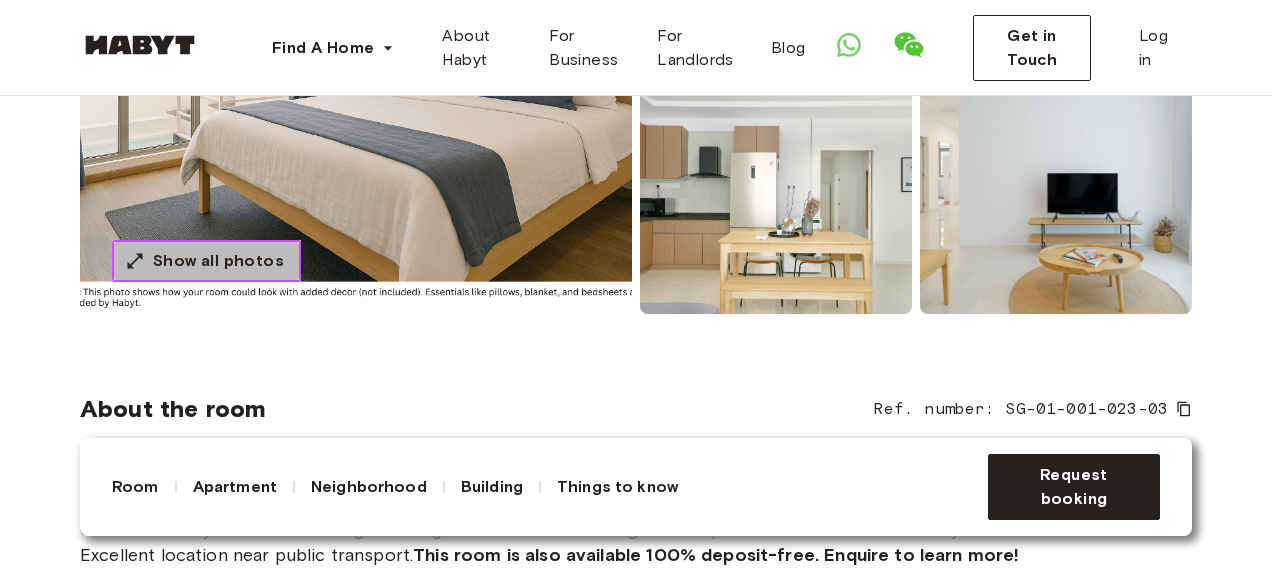 click on "Show all photos" at bounding box center [206, 261] 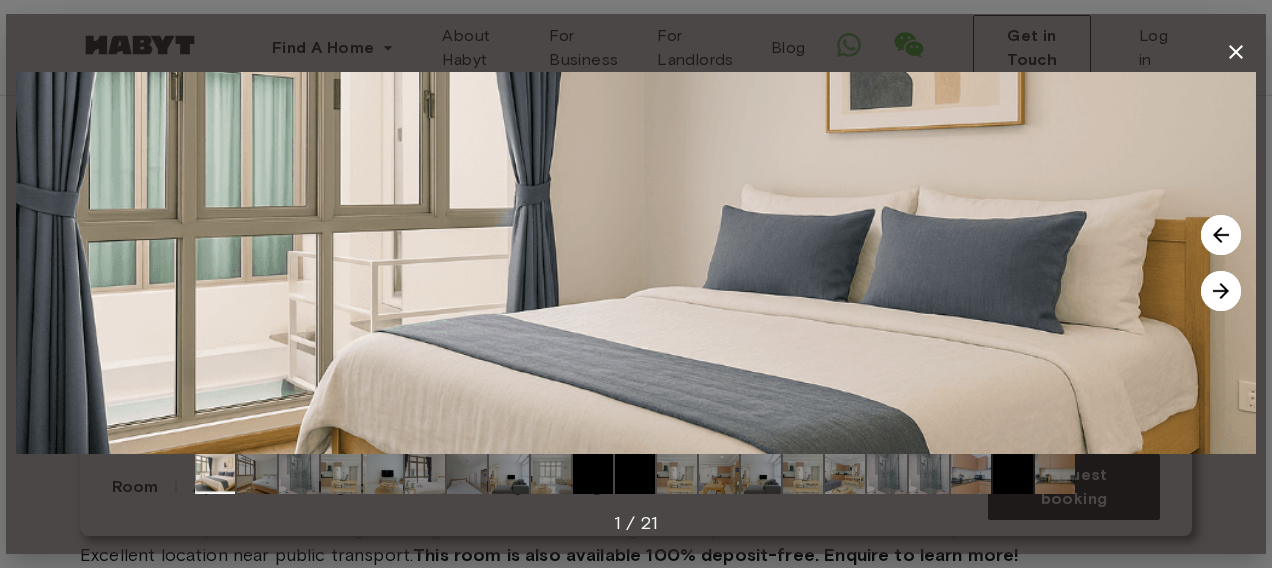 click at bounding box center (1221, 291) 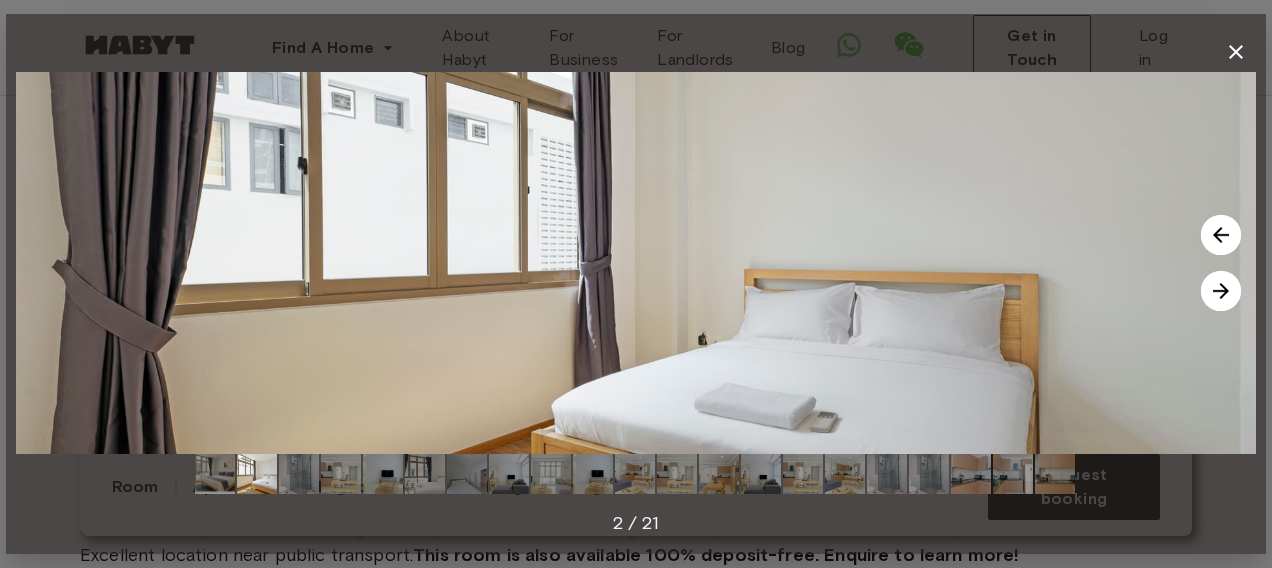click at bounding box center (1221, 291) 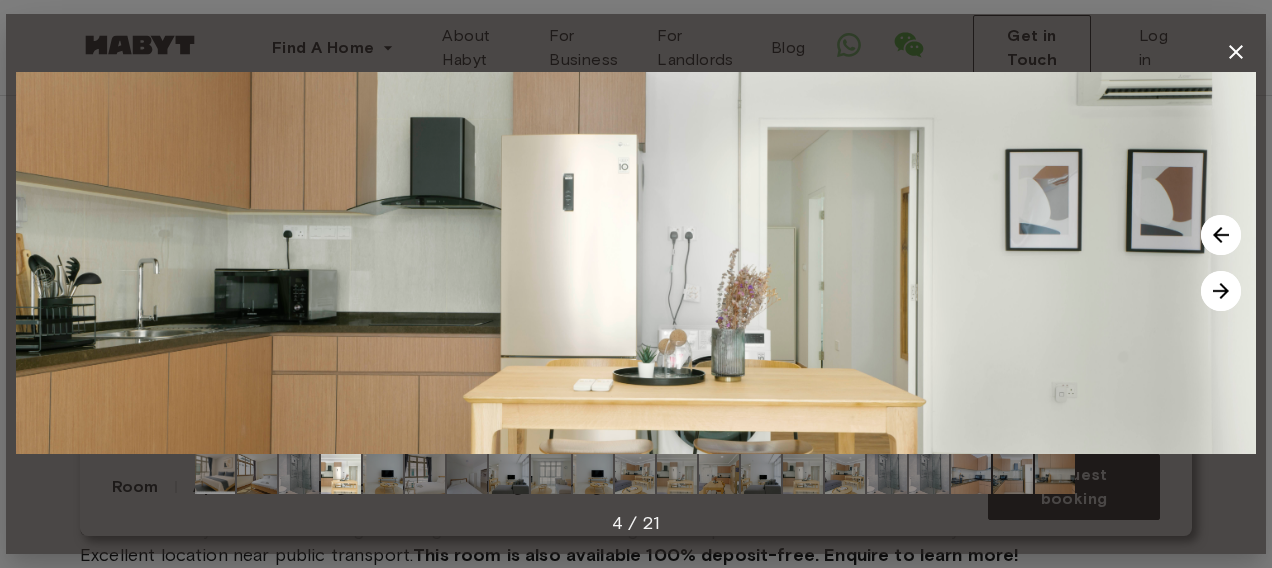 click at bounding box center (1221, 291) 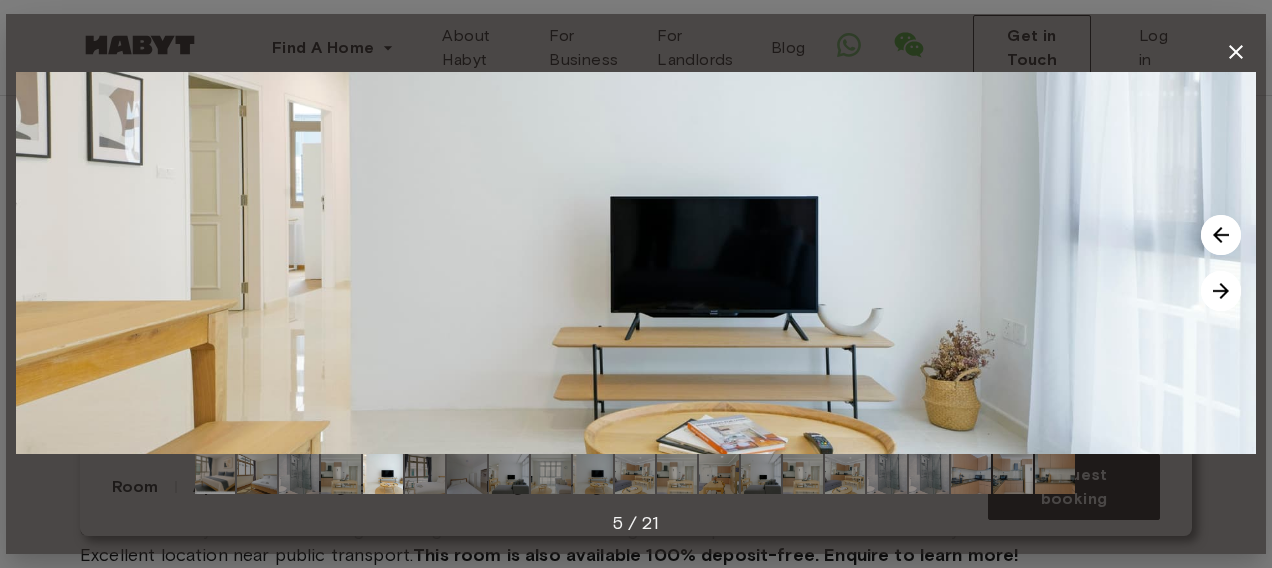 click at bounding box center (1221, 291) 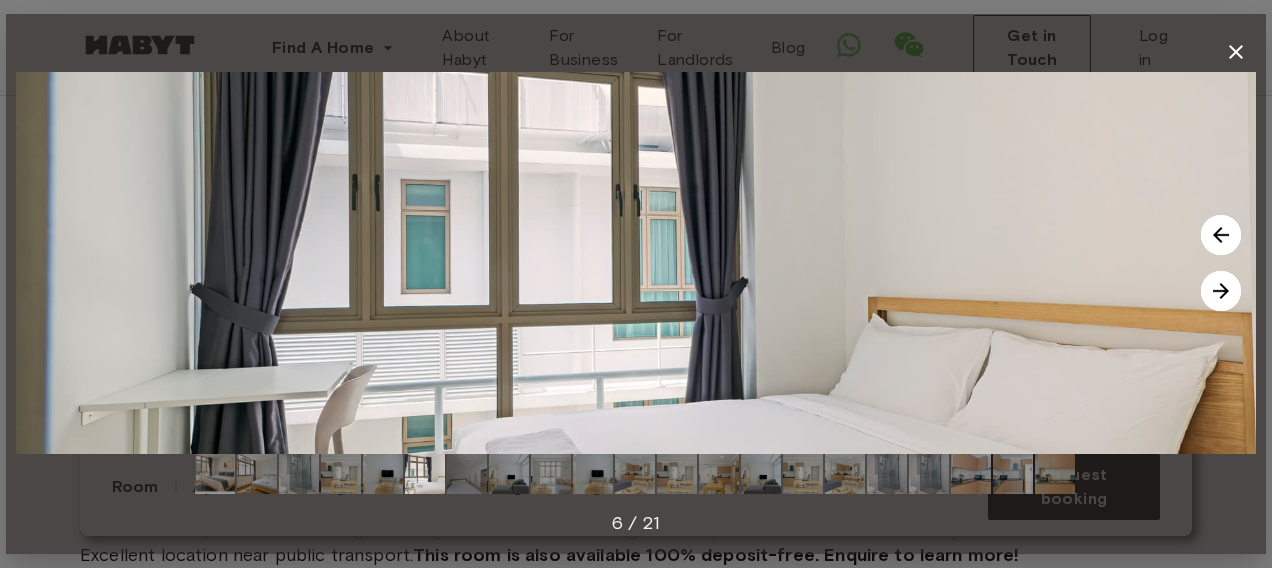 click at bounding box center (1221, 291) 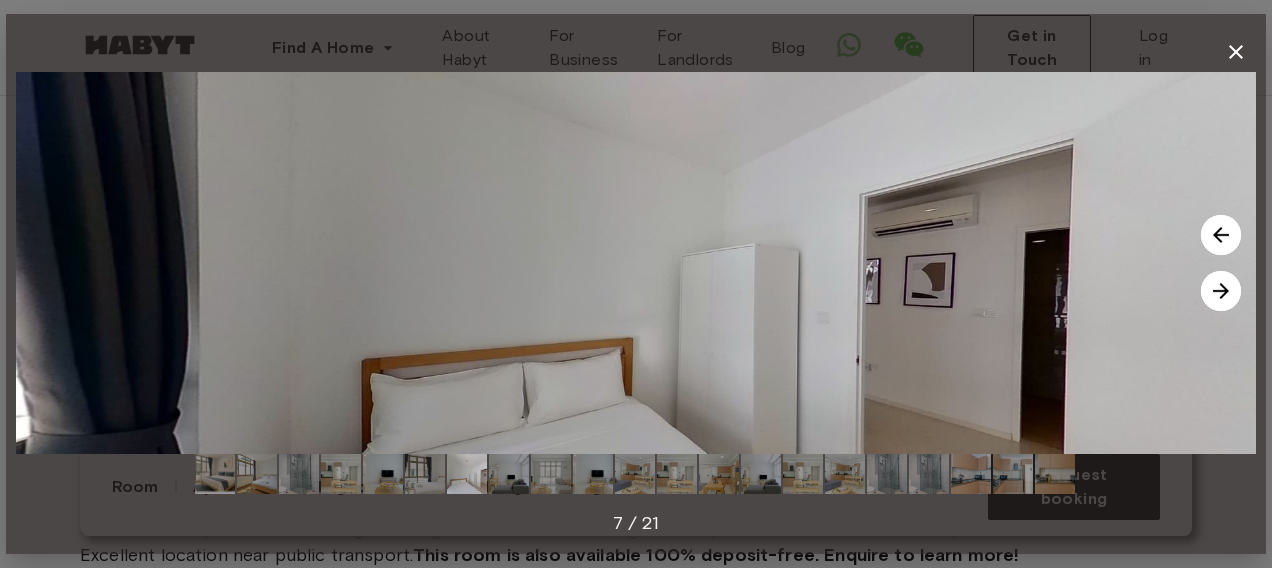 click at bounding box center [1221, 291] 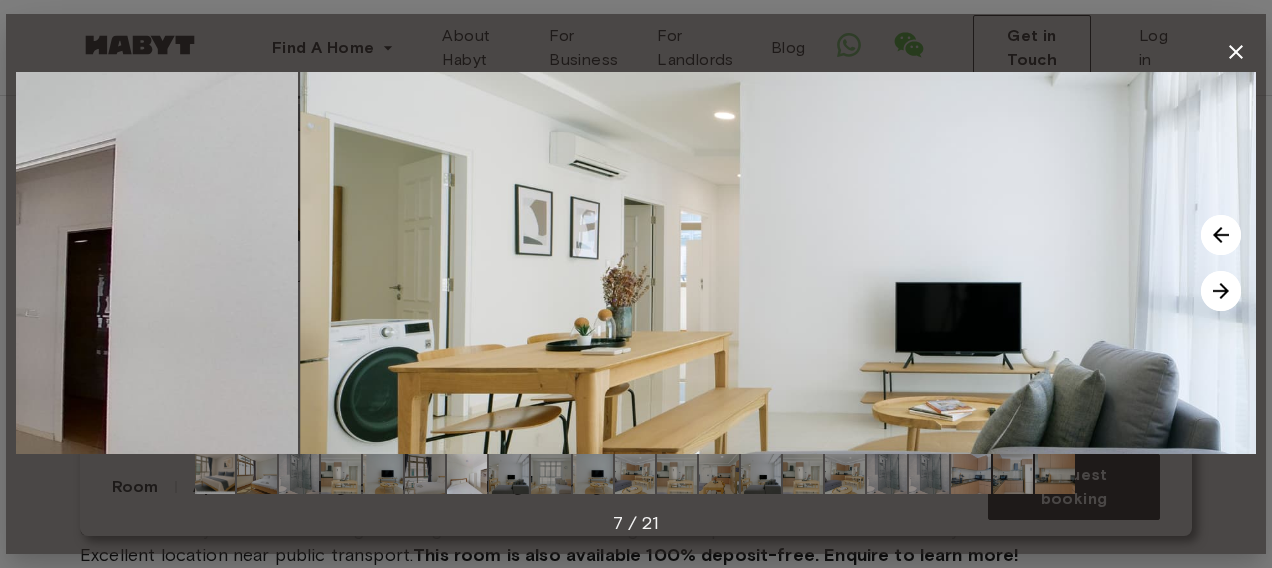 click at bounding box center (1221, 291) 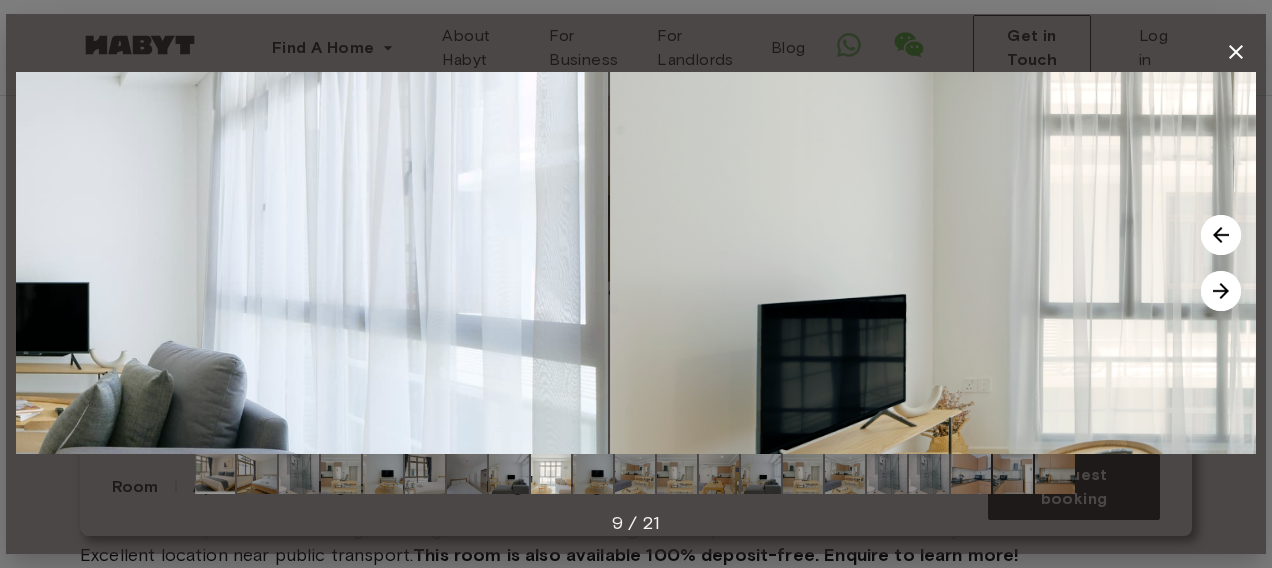 click at bounding box center [1221, 291] 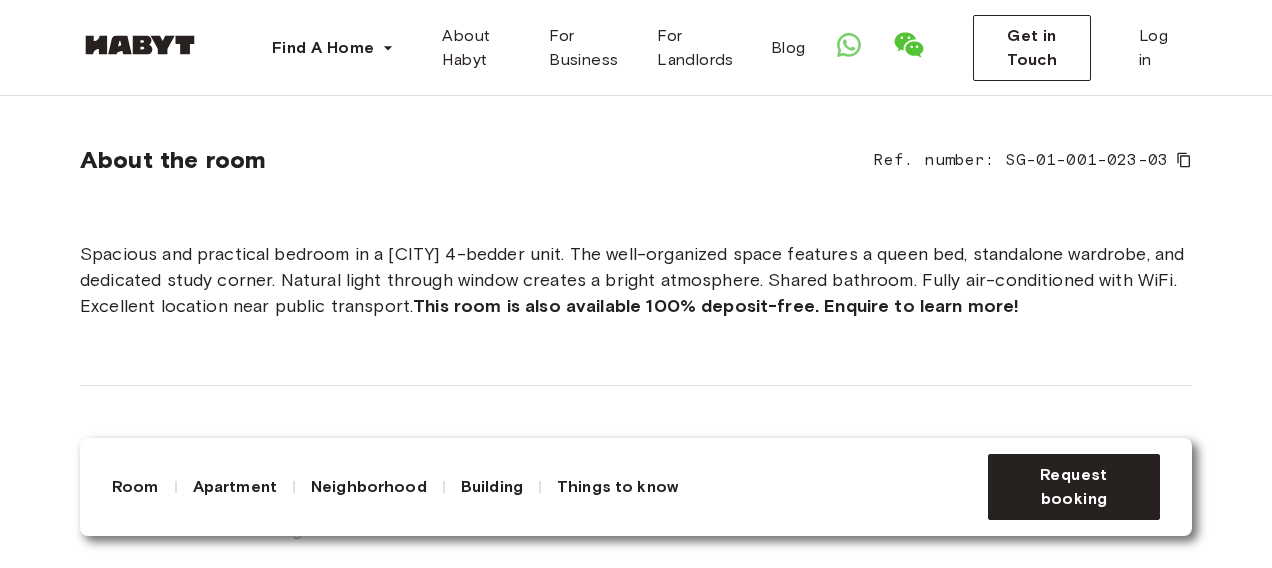 scroll, scrollTop: 678, scrollLeft: 0, axis: vertical 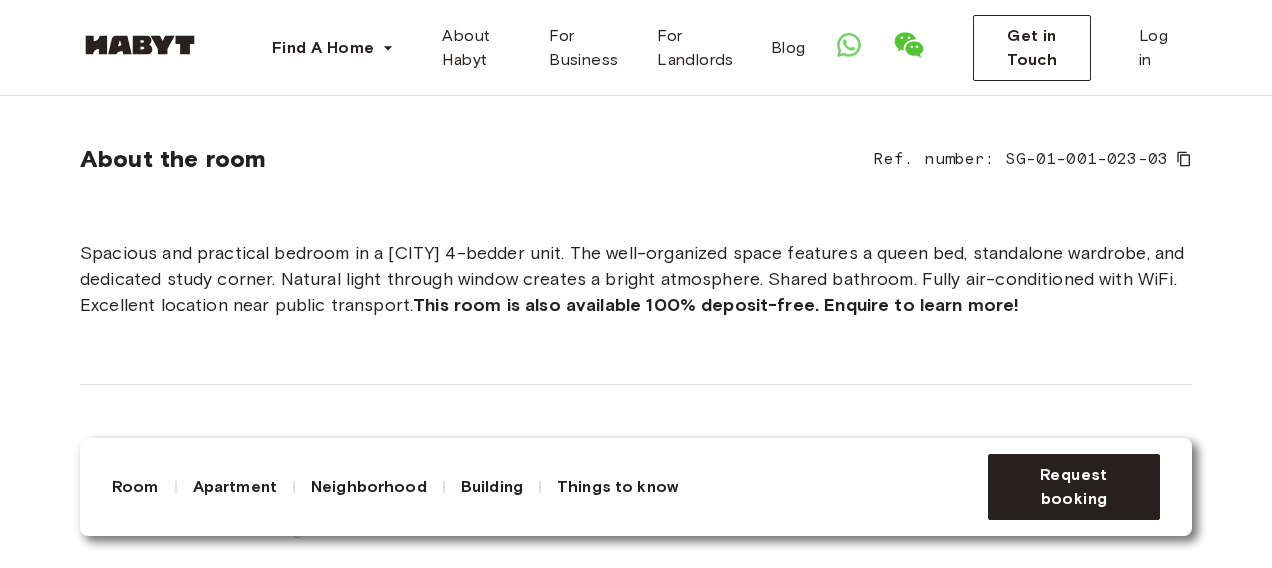 click on "Apartment" at bounding box center (235, 487) 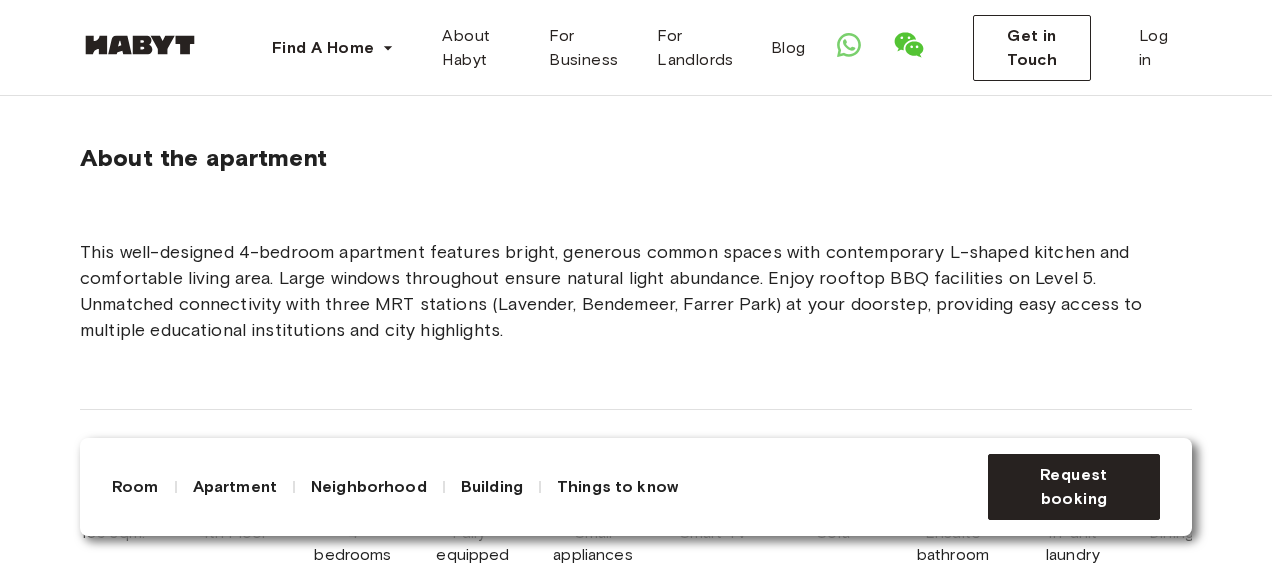click on "Neighborhood" at bounding box center [369, 487] 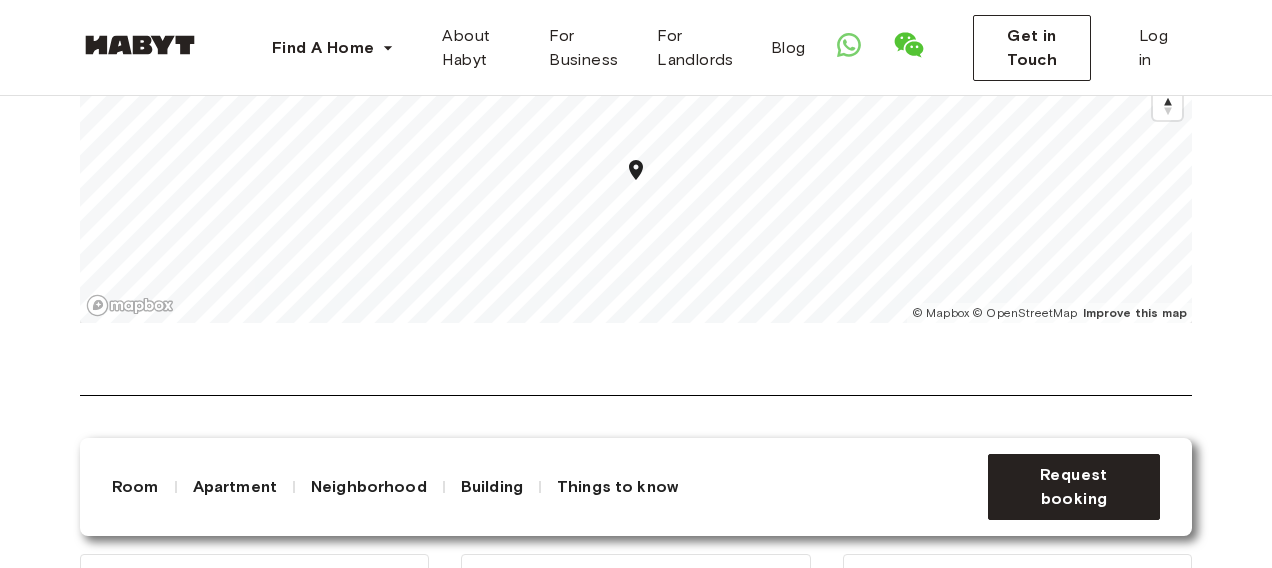 scroll, scrollTop: 2776, scrollLeft: 0, axis: vertical 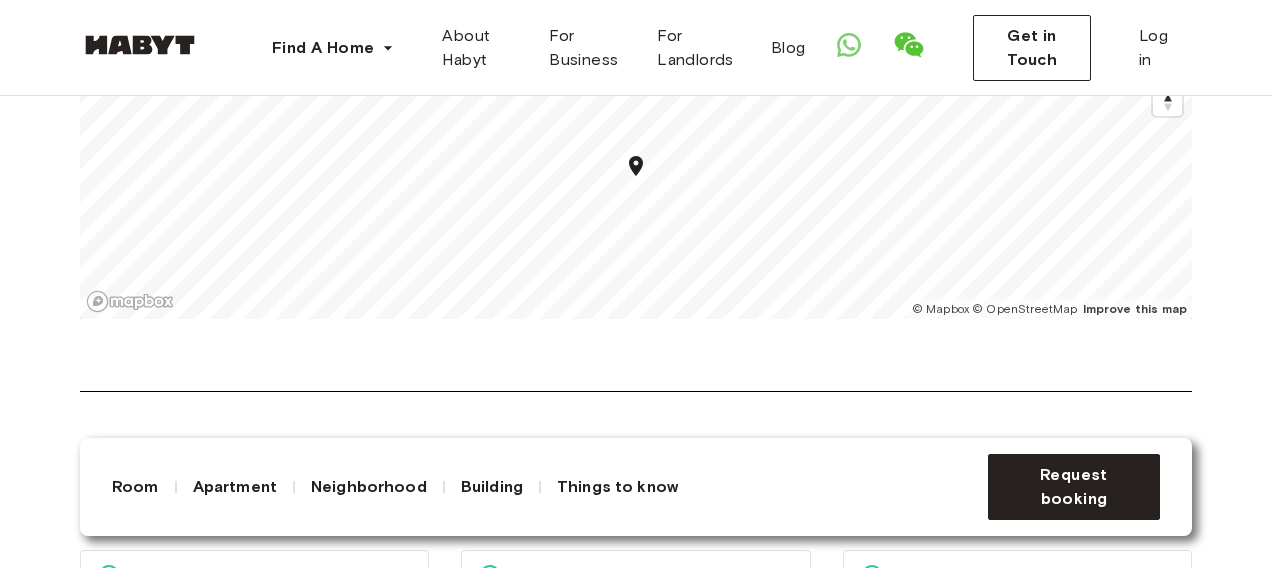 click on "Building" at bounding box center [492, 487] 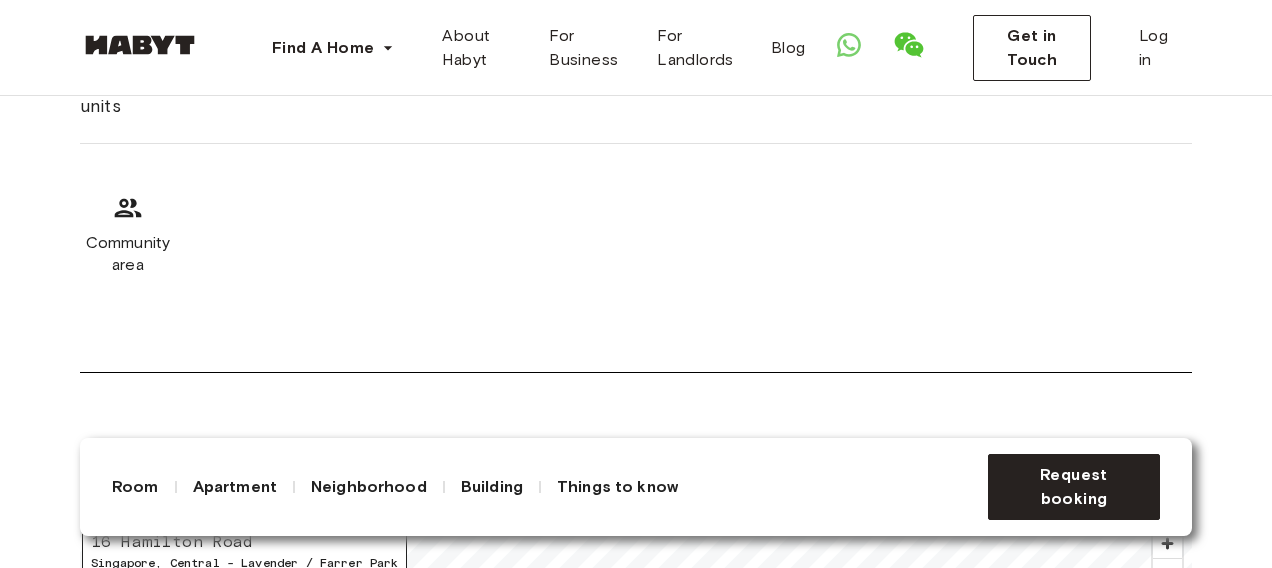 scroll, scrollTop: 2254, scrollLeft: 0, axis: vertical 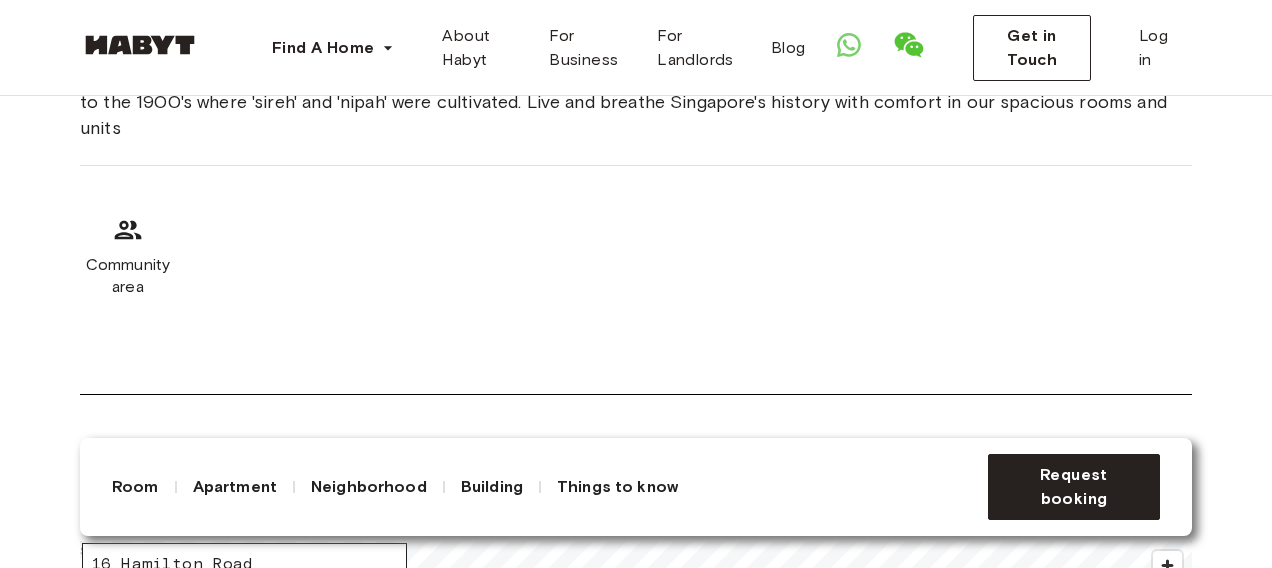 click on "Things to know" at bounding box center [617, 487] 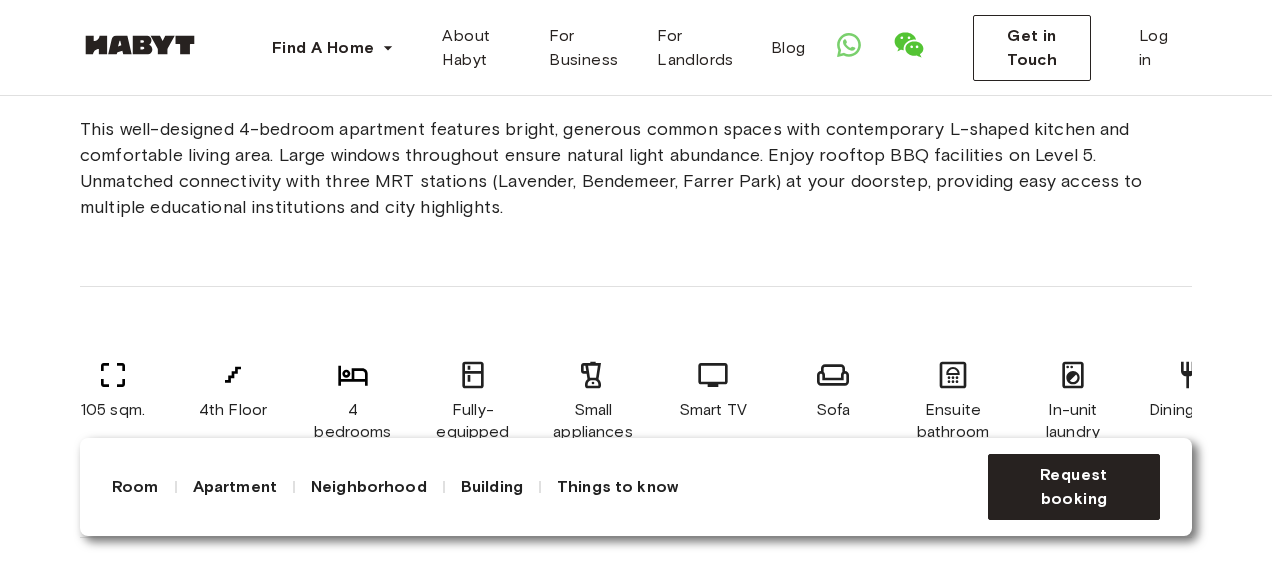 scroll, scrollTop: 1449, scrollLeft: 0, axis: vertical 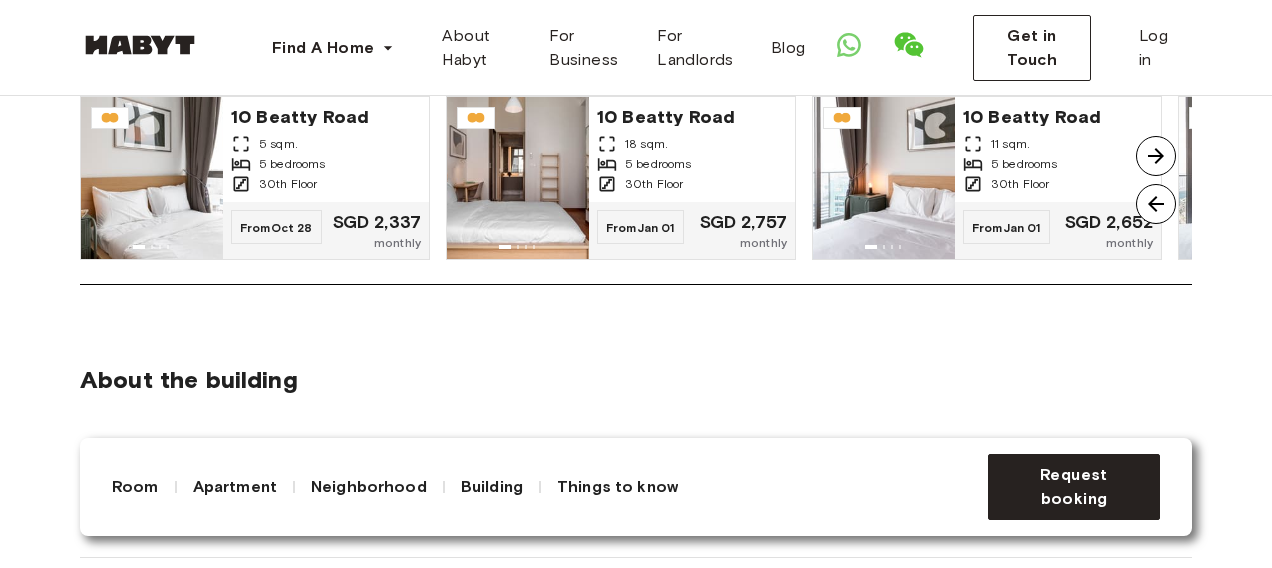 click at bounding box center (1156, 156) 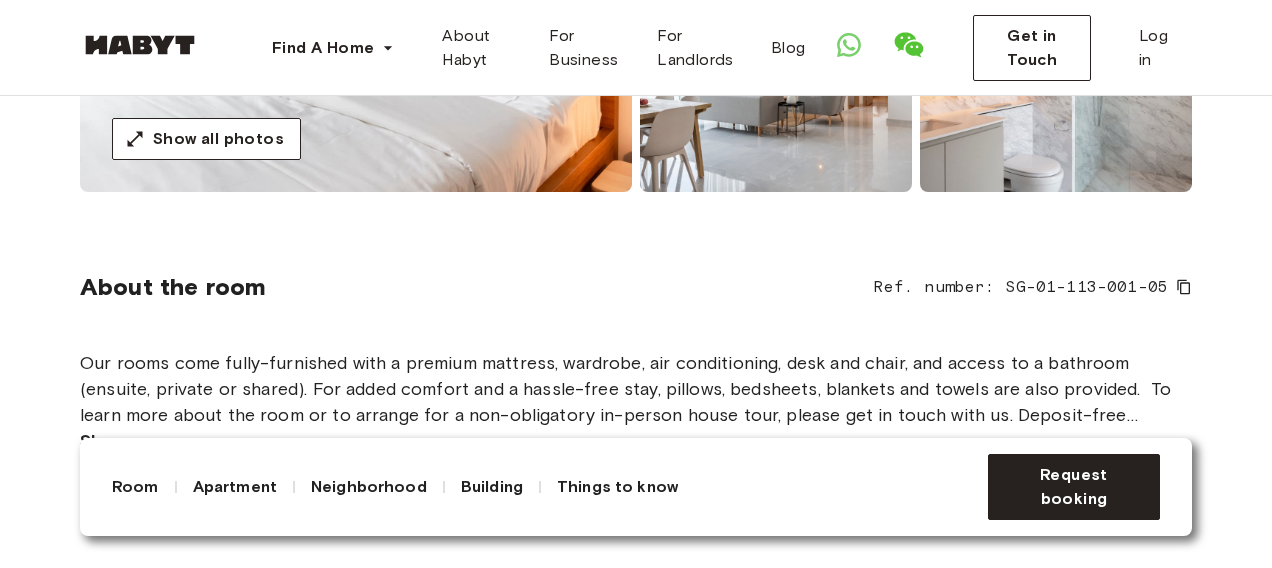scroll, scrollTop: 538, scrollLeft: 0, axis: vertical 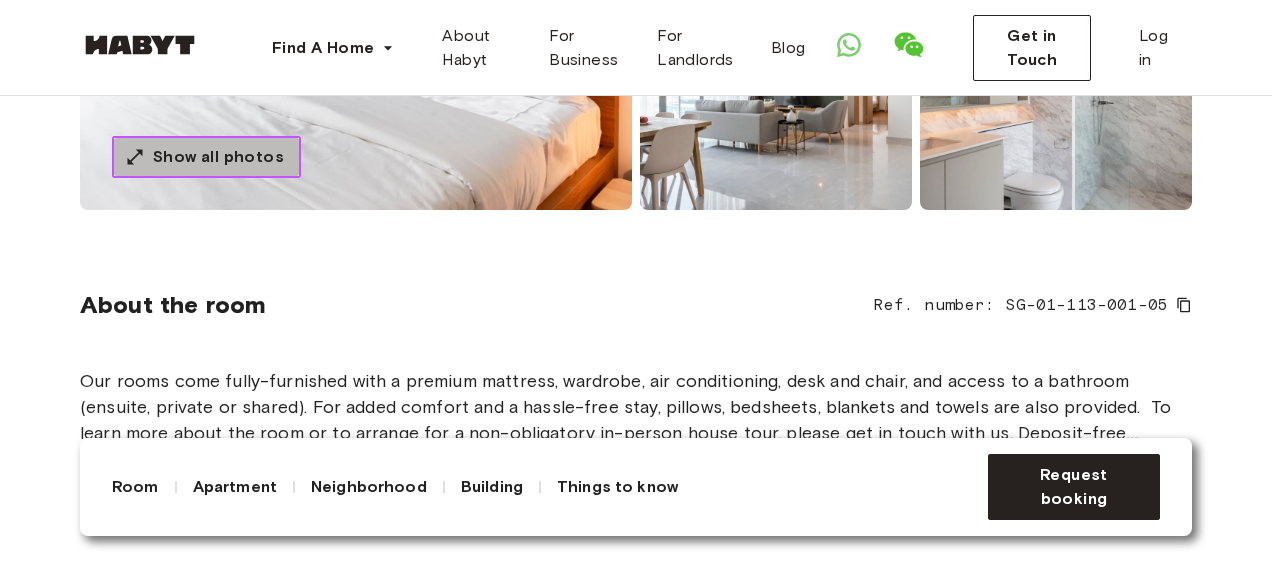 click on "Show all photos" at bounding box center (218, 157) 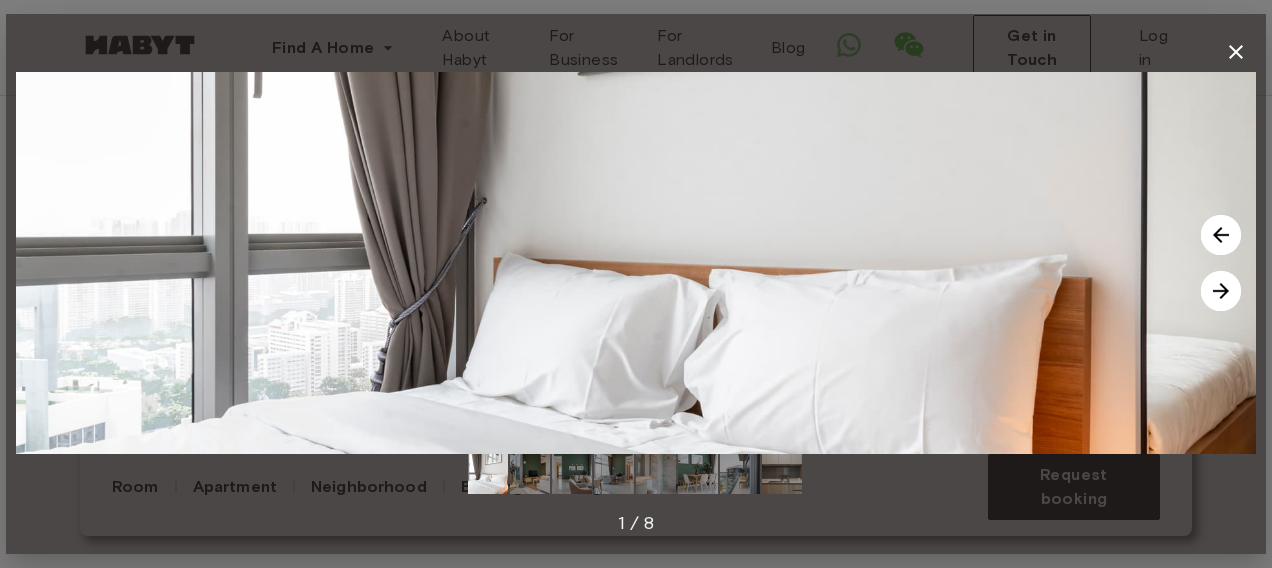 click at bounding box center (1221, 291) 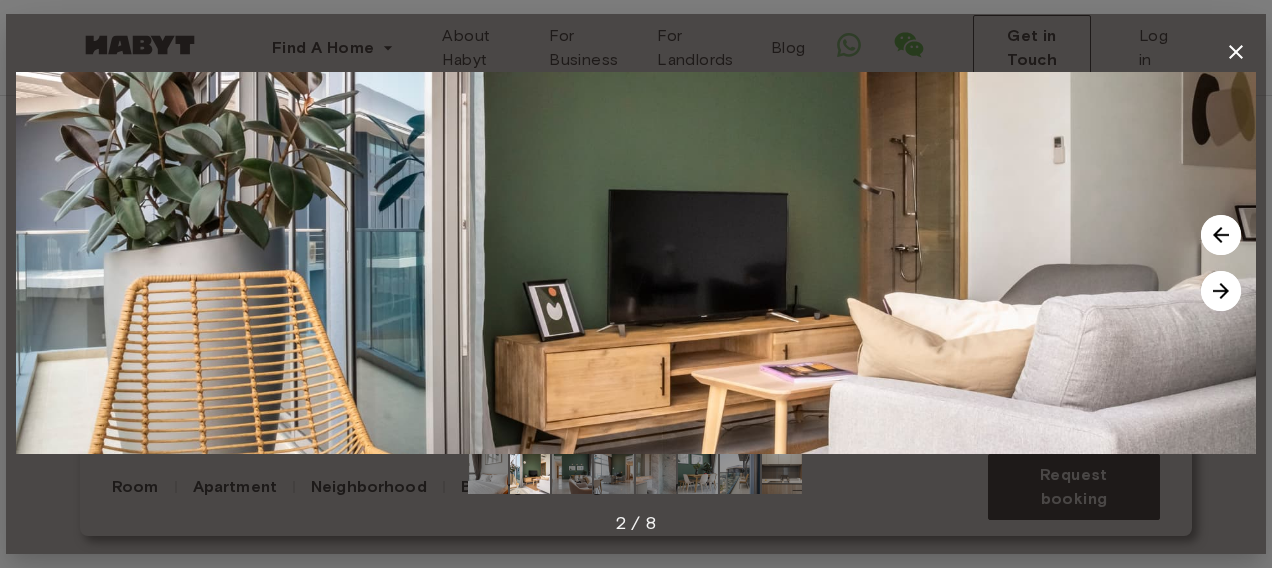 click at bounding box center [1221, 291] 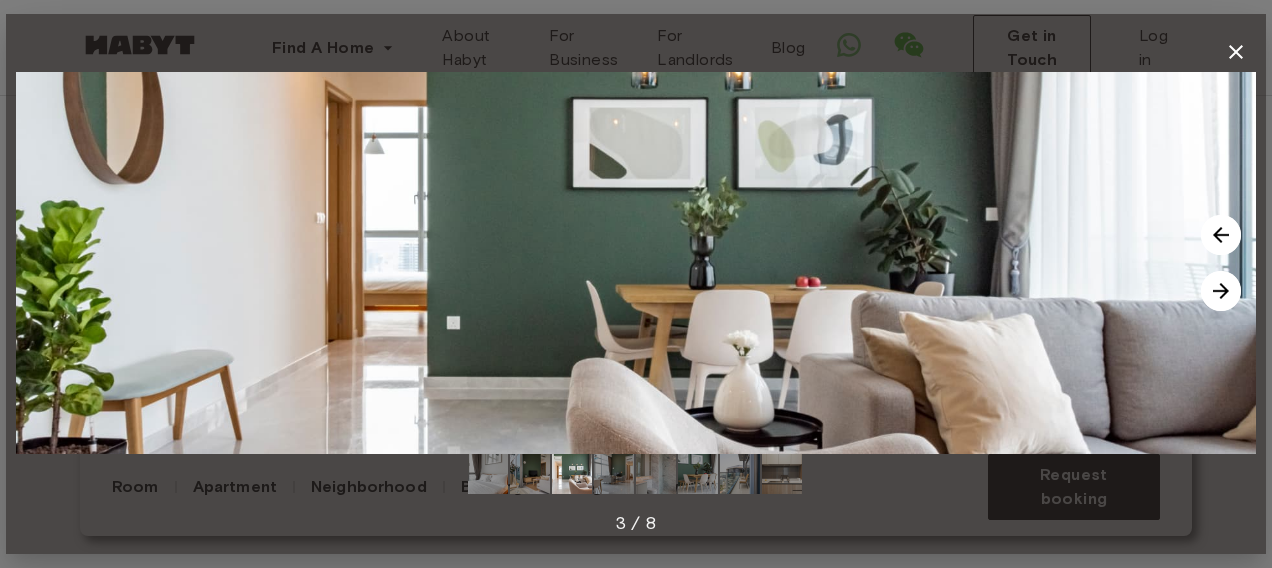 click at bounding box center [1221, 291] 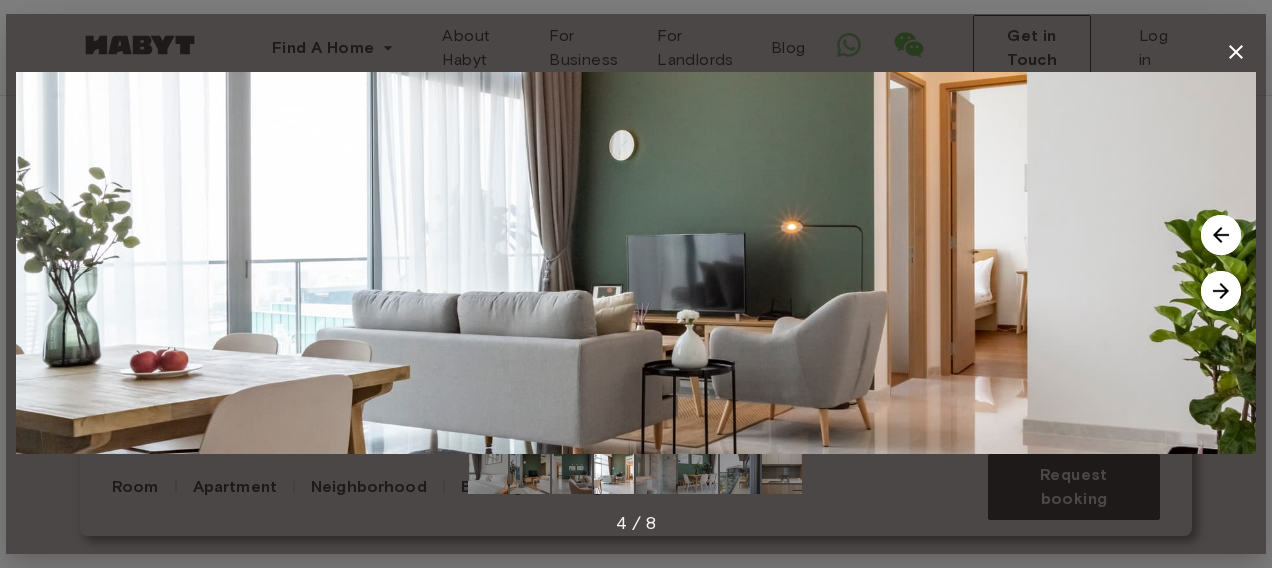 click at bounding box center [1221, 291] 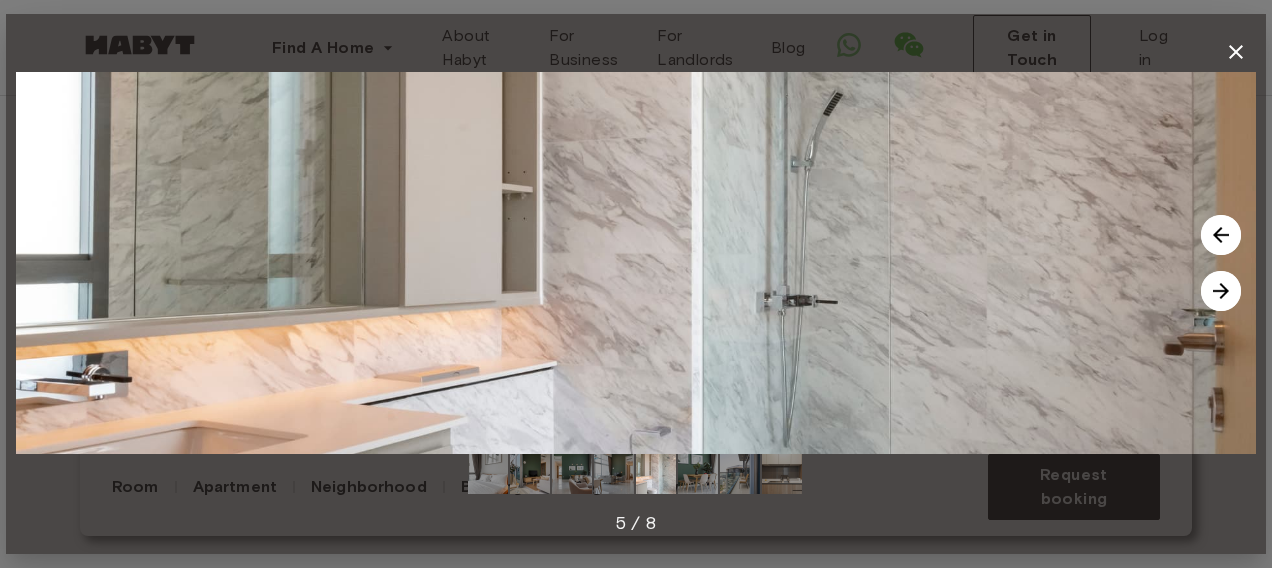click at bounding box center (1221, 291) 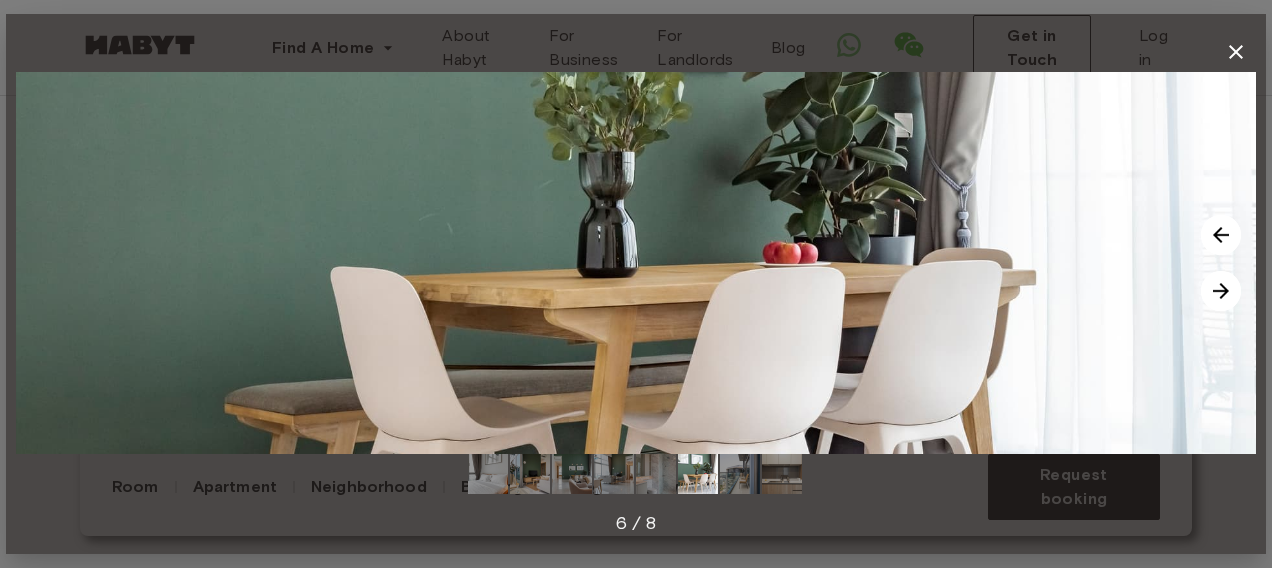 click at bounding box center [1221, 291] 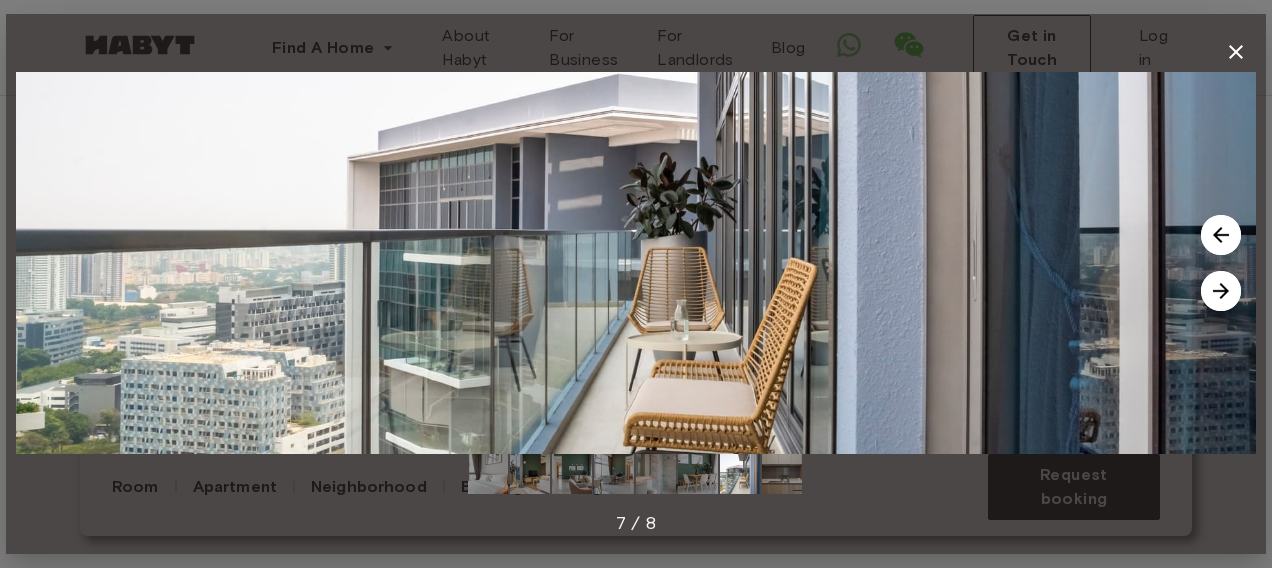 click at bounding box center [1221, 291] 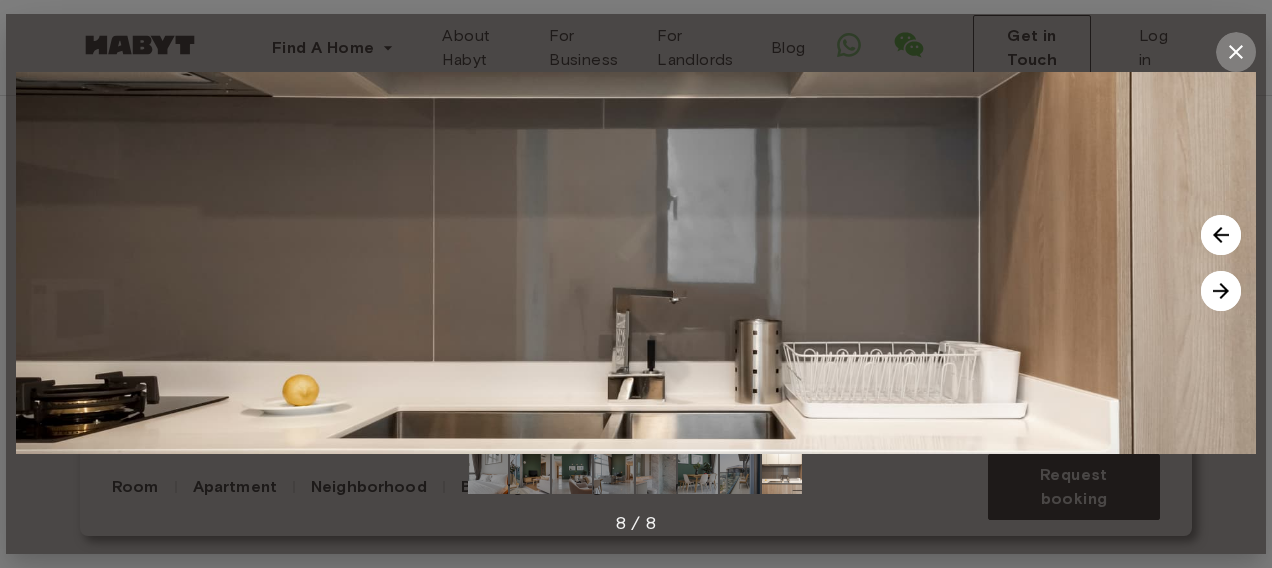 click 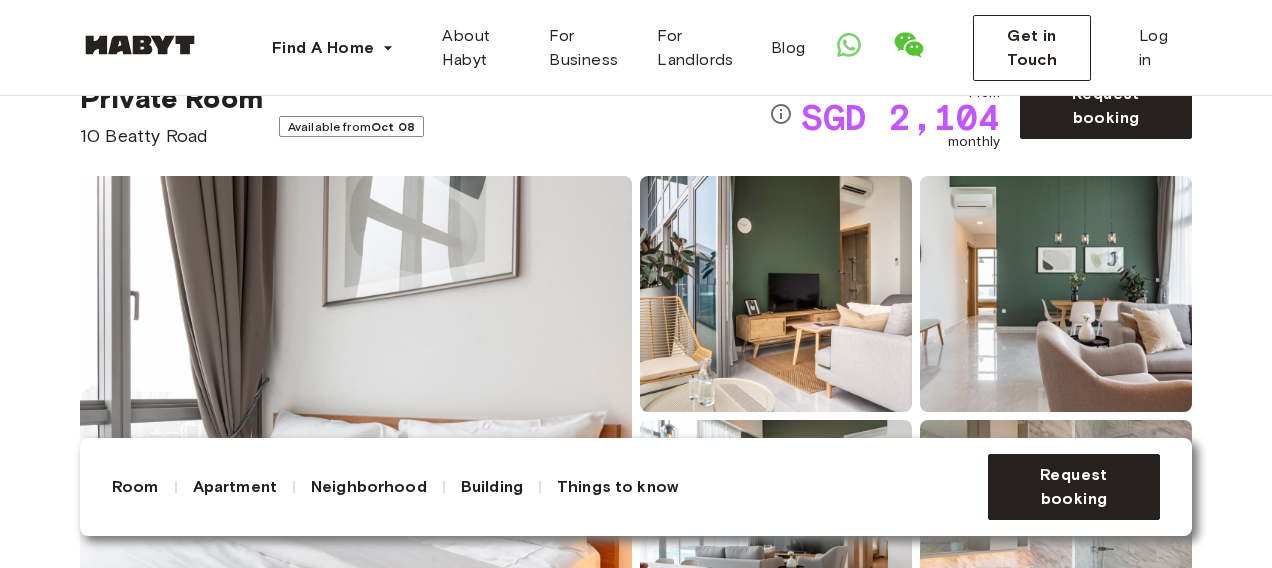 scroll, scrollTop: 80, scrollLeft: 0, axis: vertical 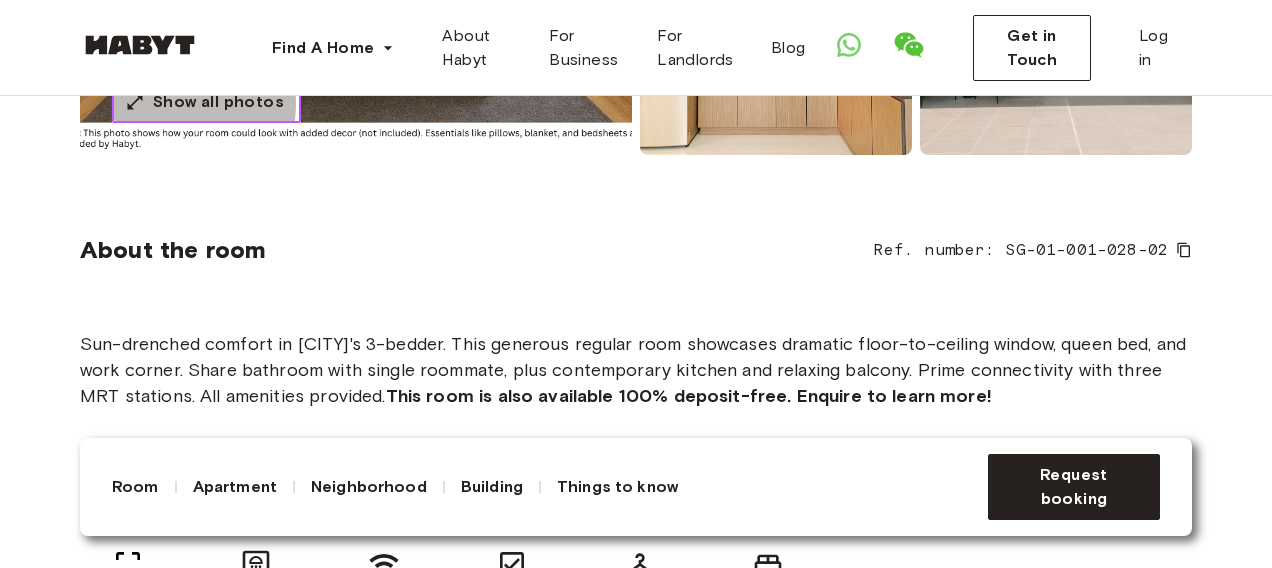 click on "Show all photos" at bounding box center (218, 102) 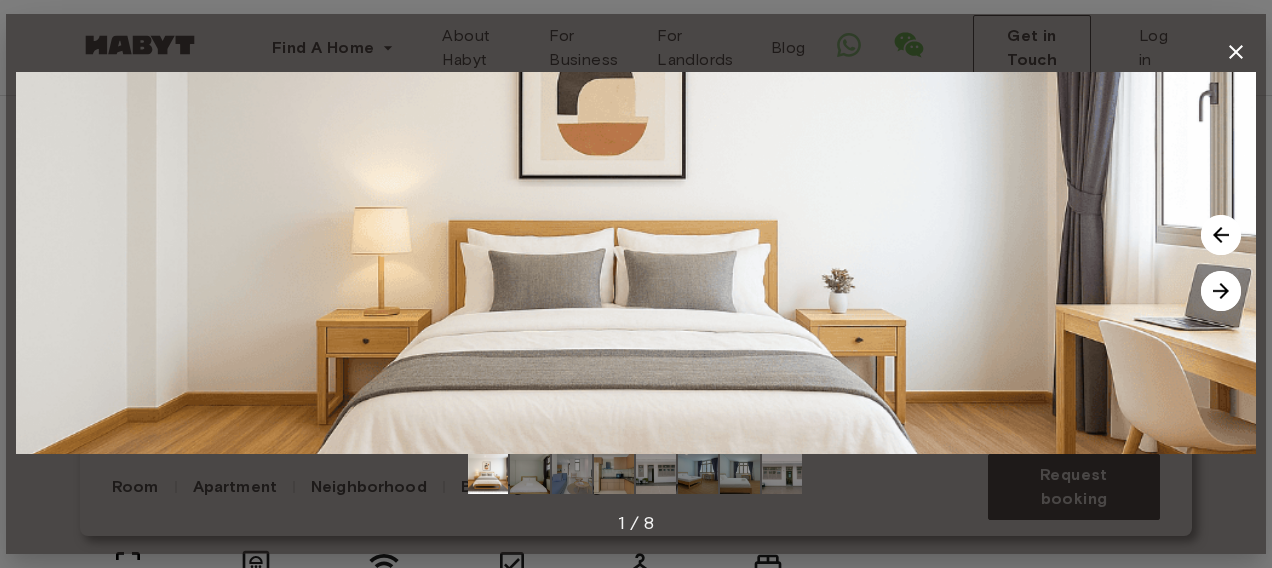 click at bounding box center [1221, 291] 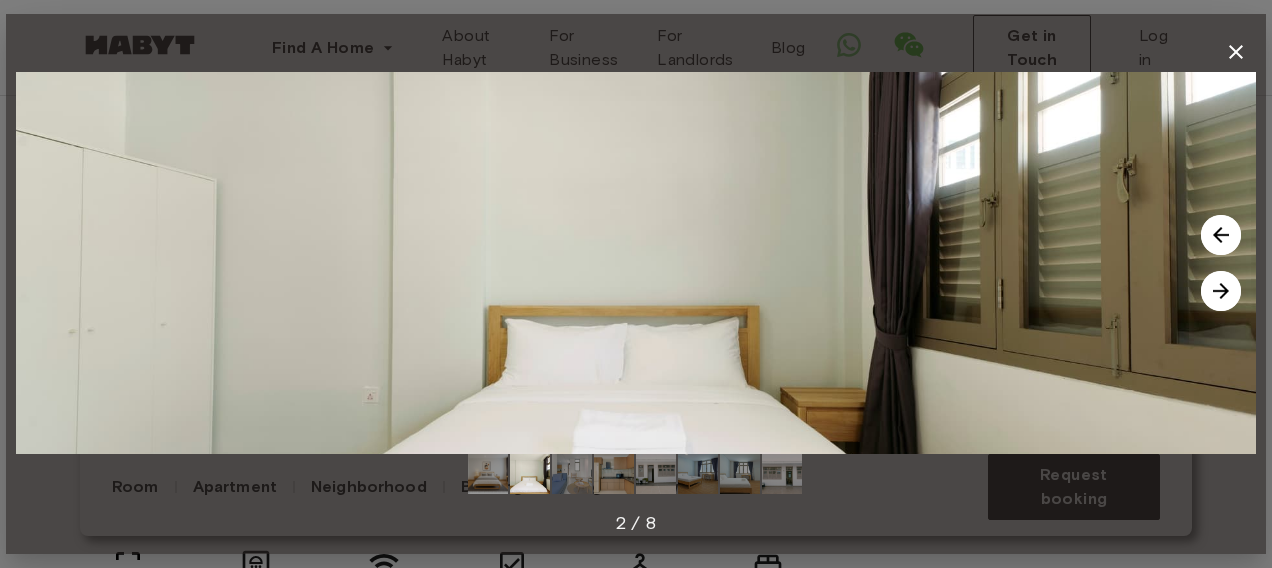 click at bounding box center [1221, 291] 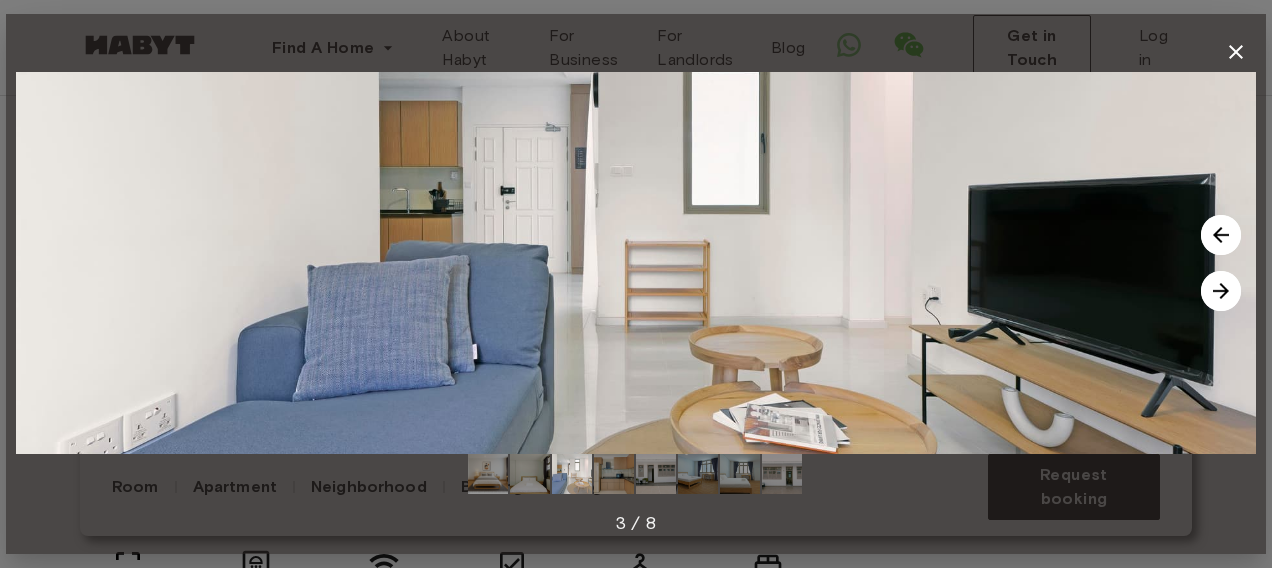 click at bounding box center [1221, 291] 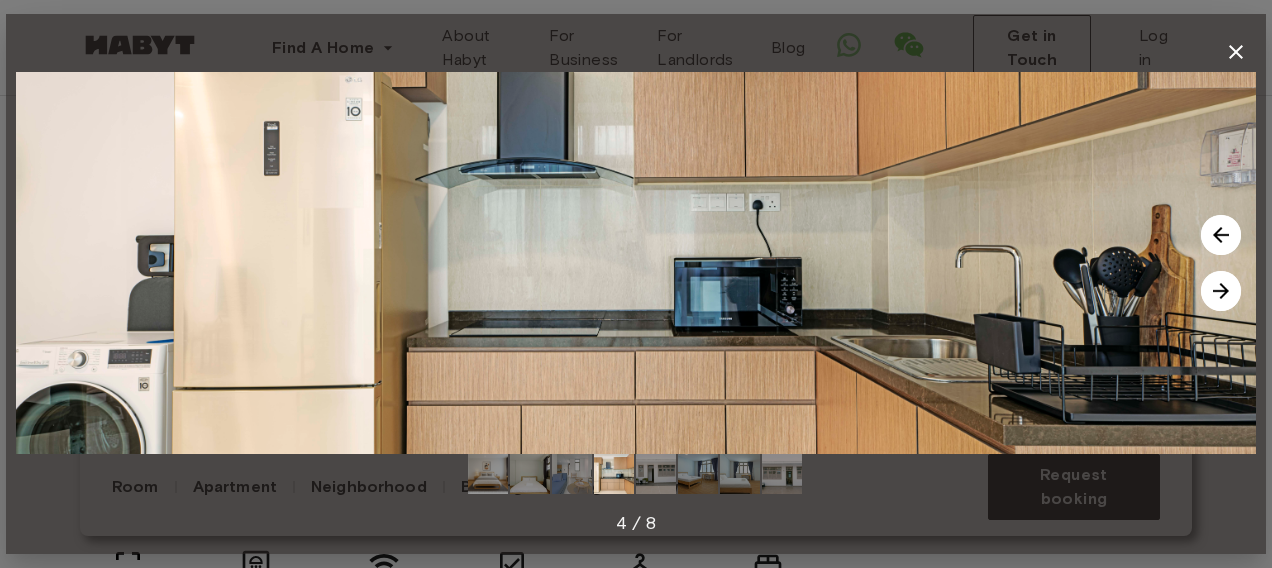 click at bounding box center (1221, 291) 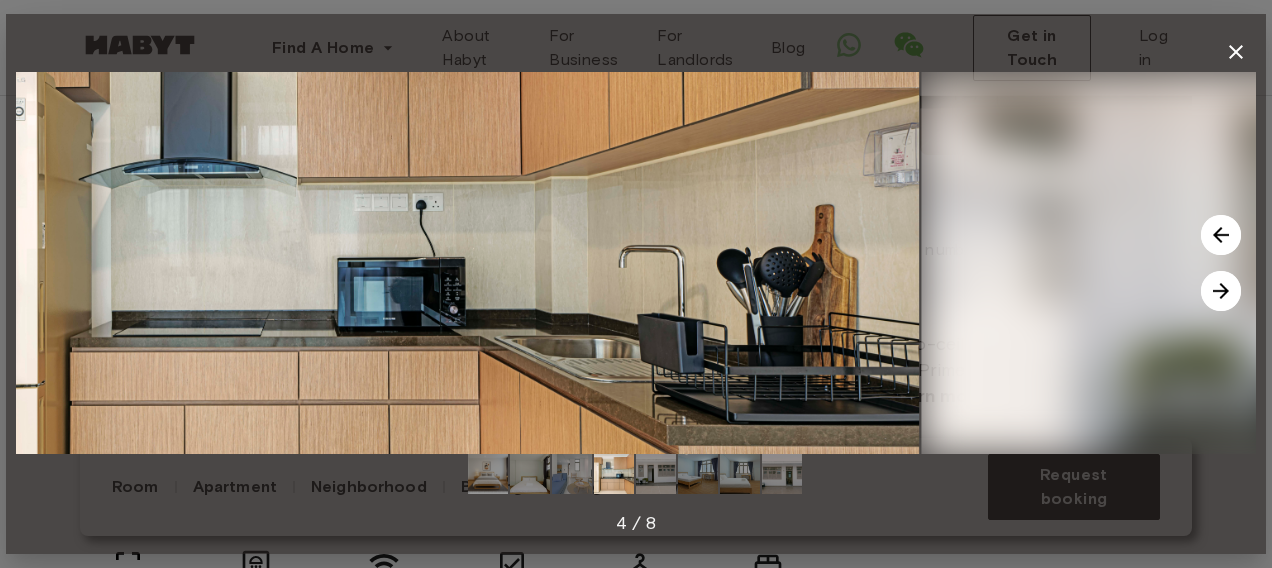 click at bounding box center (1221, 291) 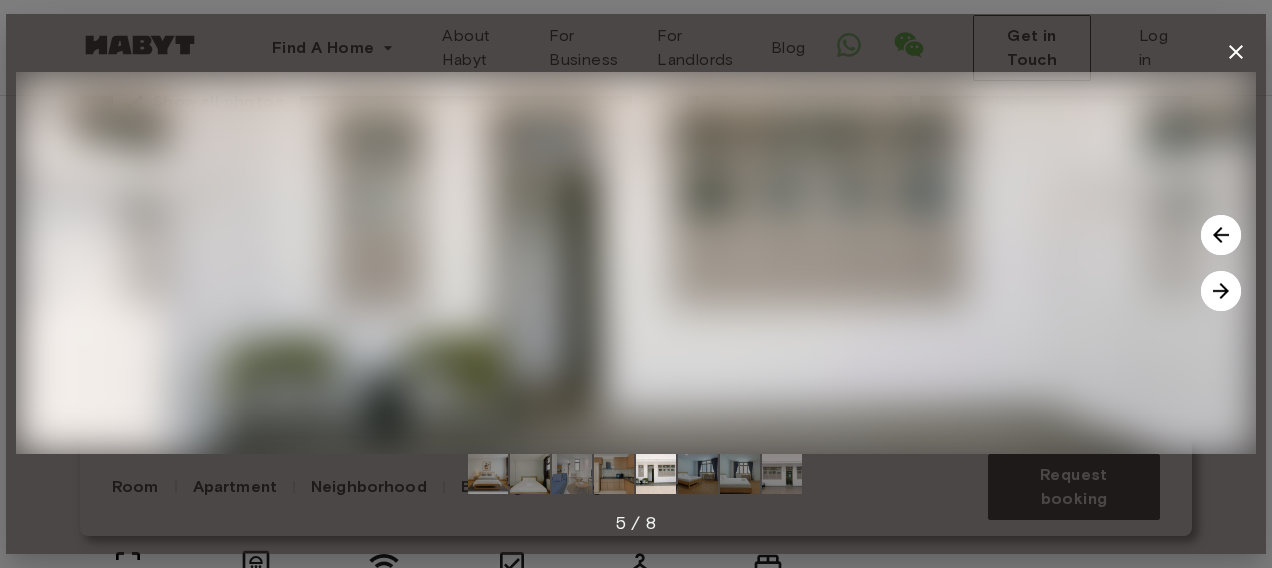 click at bounding box center (1221, 291) 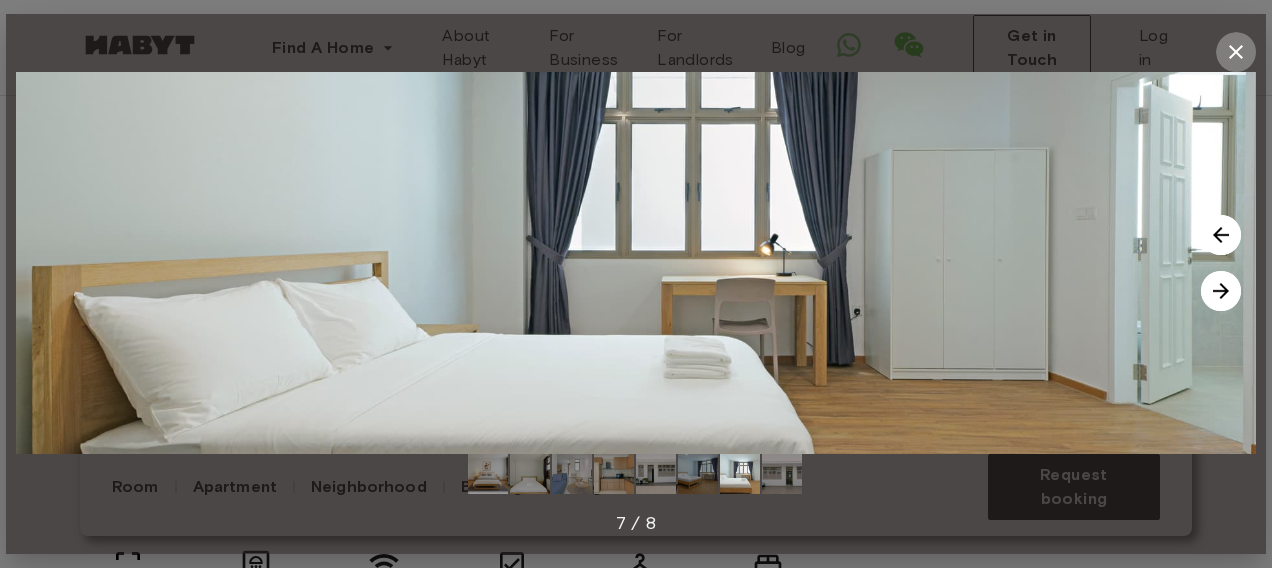 click 